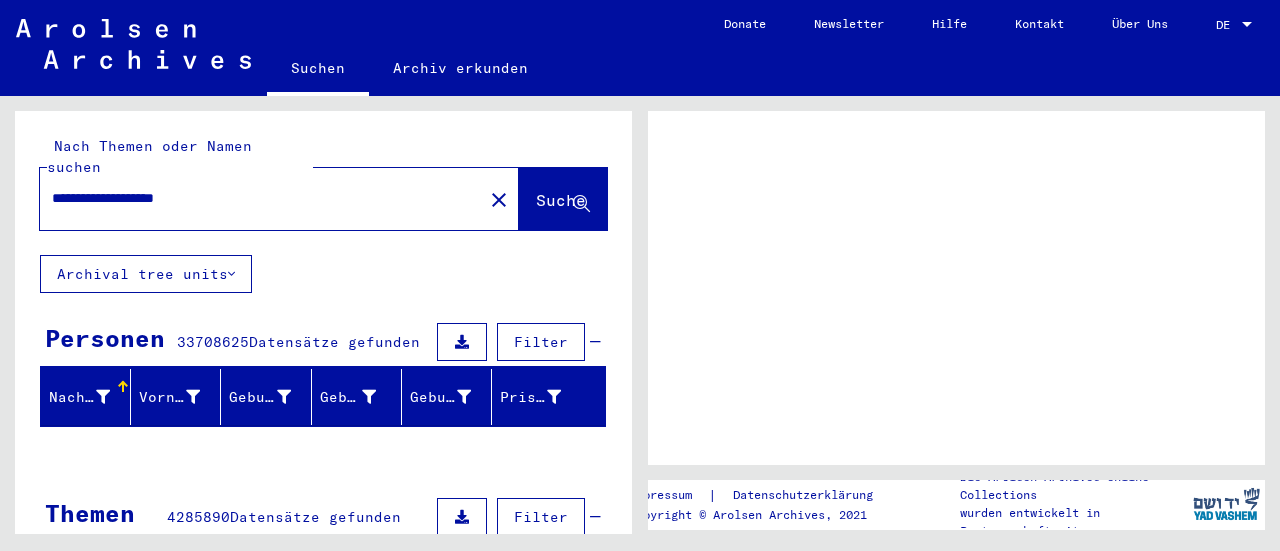 scroll, scrollTop: 0, scrollLeft: 0, axis: both 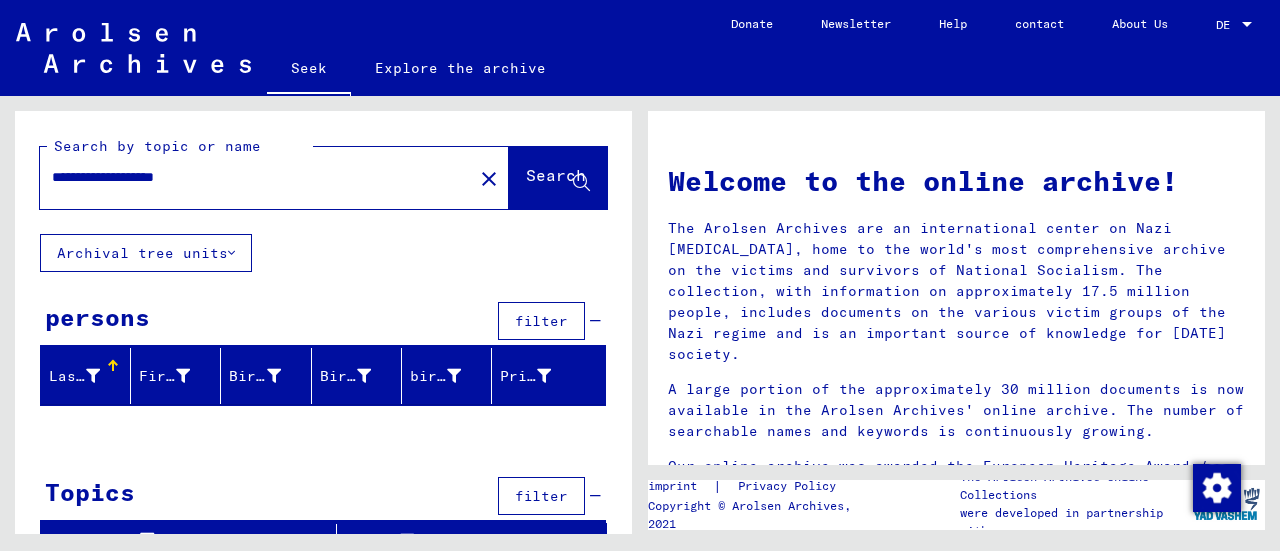 drag, startPoint x: 138, startPoint y: 174, endPoint x: 52, endPoint y: 184, distance: 86.579445 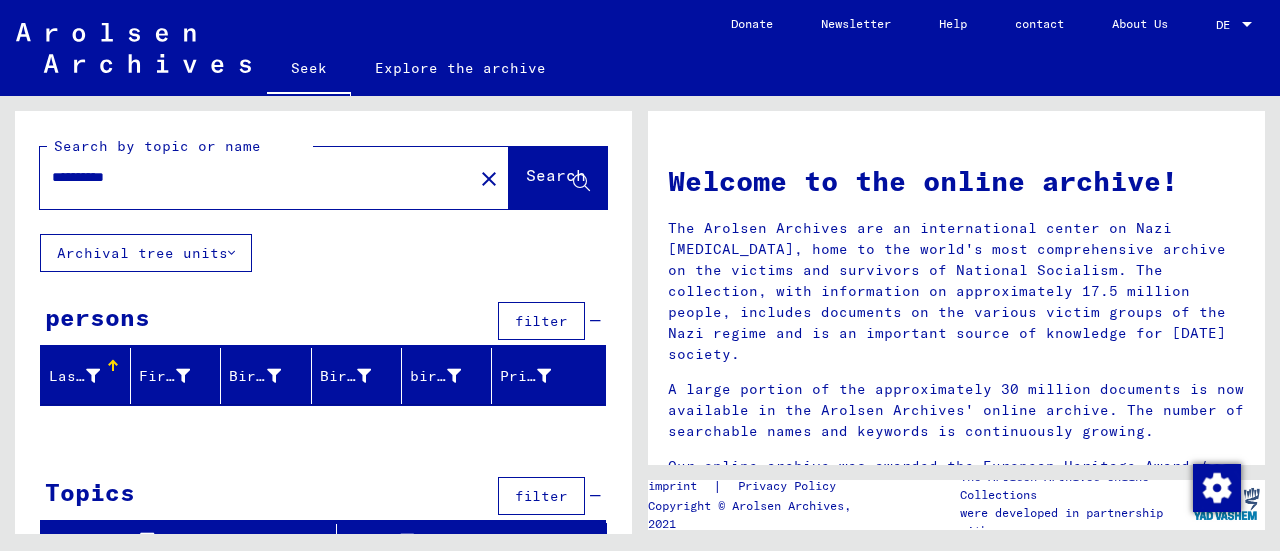 click on "Search" 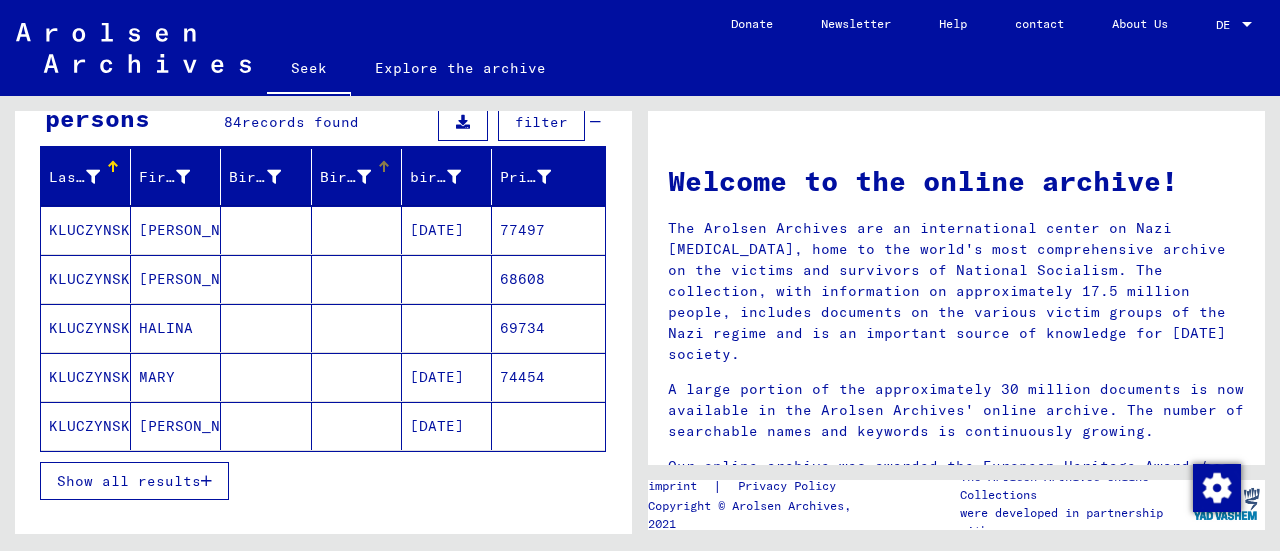 scroll, scrollTop: 200, scrollLeft: 0, axis: vertical 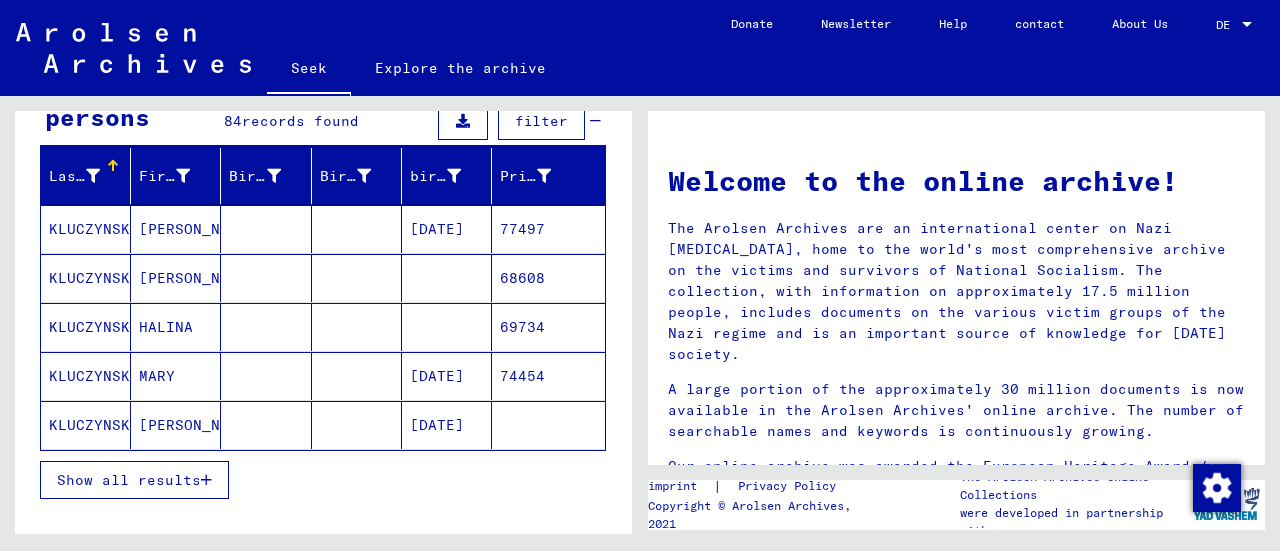 click on "KLUCZYNSKA" at bounding box center [94, 425] 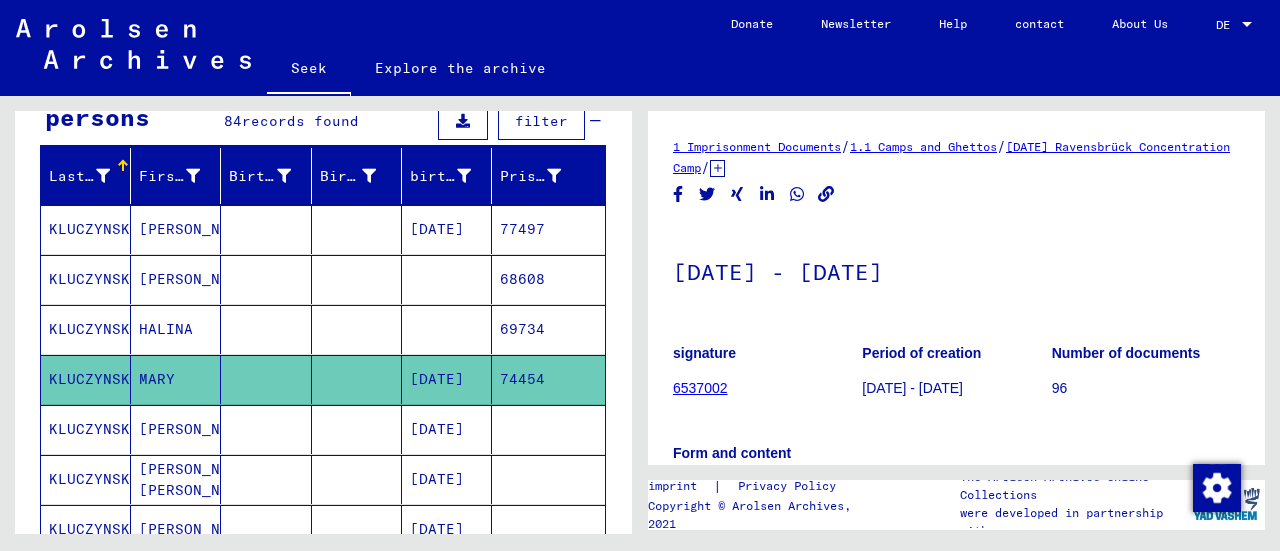 scroll, scrollTop: 0, scrollLeft: 0, axis: both 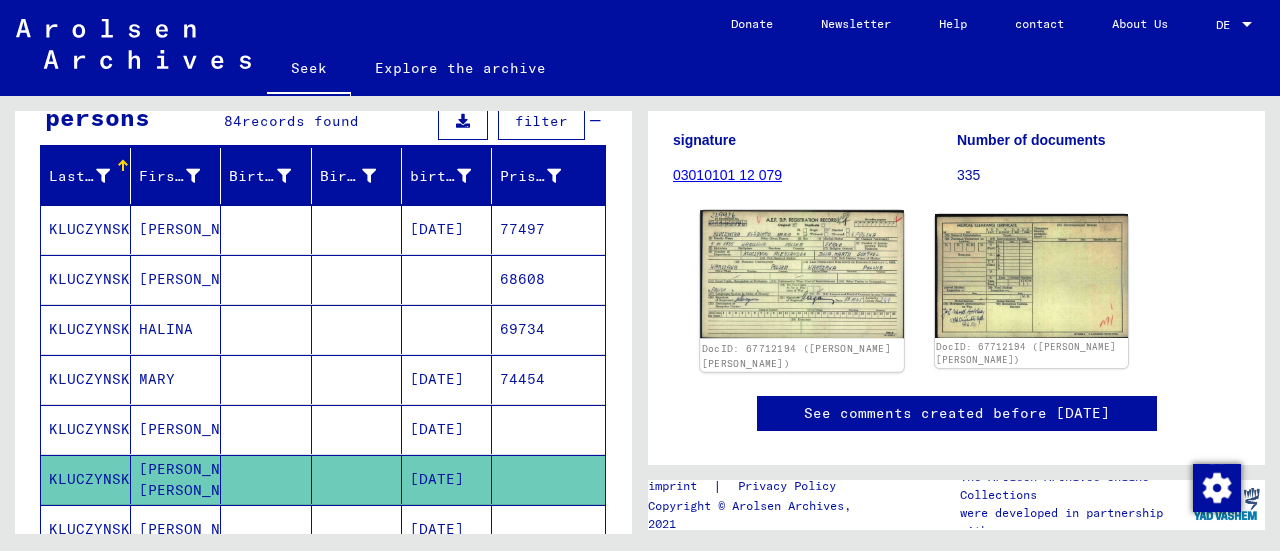 click 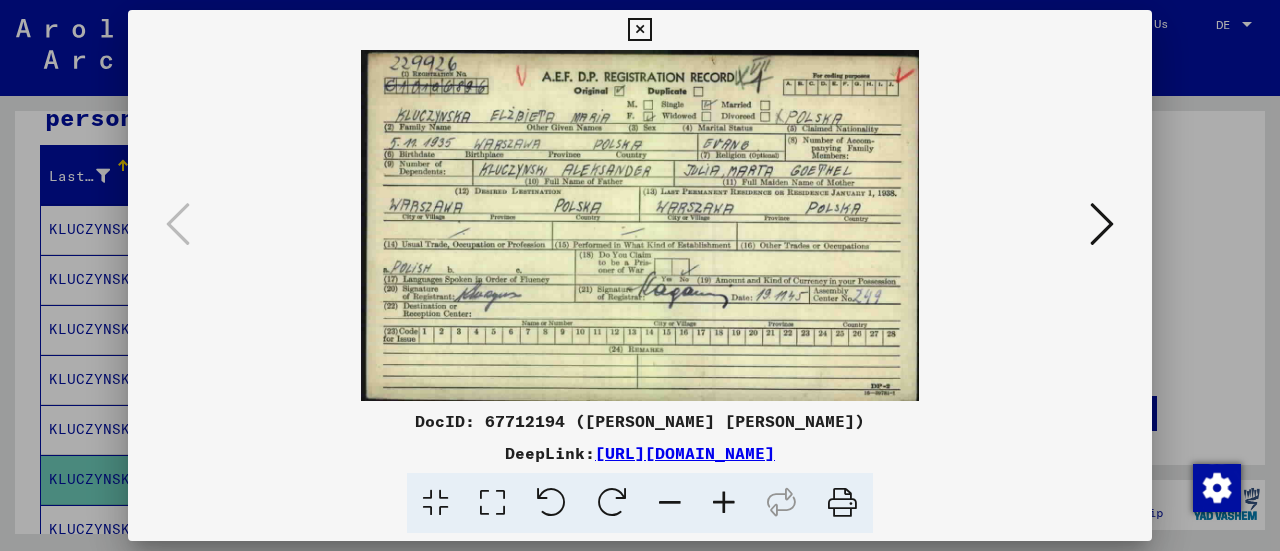 click at bounding box center [639, 30] 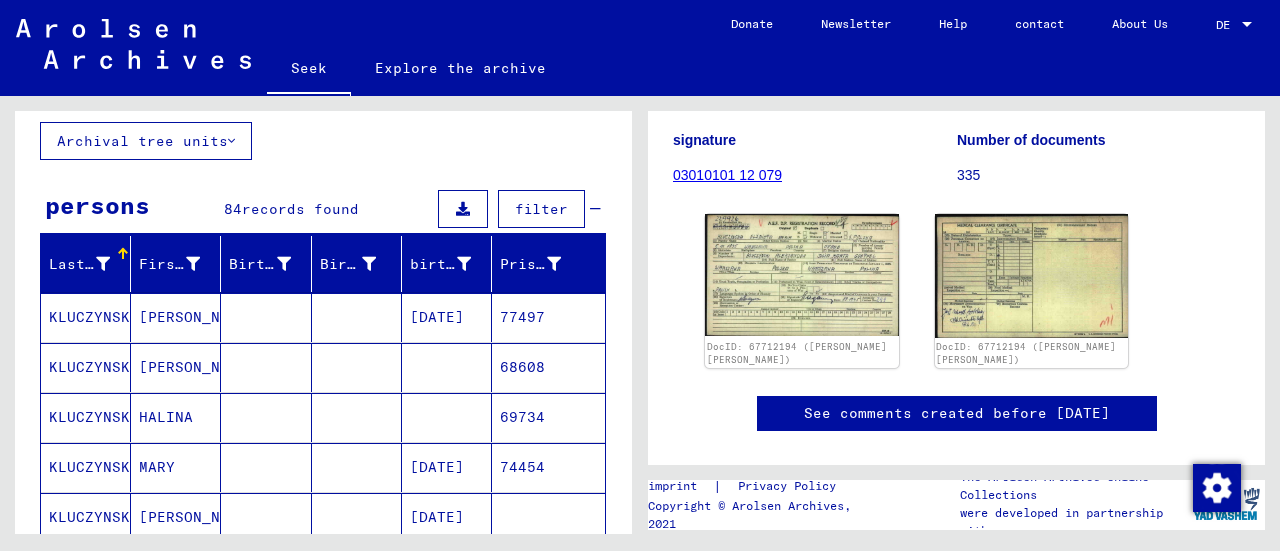 scroll, scrollTop: 0, scrollLeft: 0, axis: both 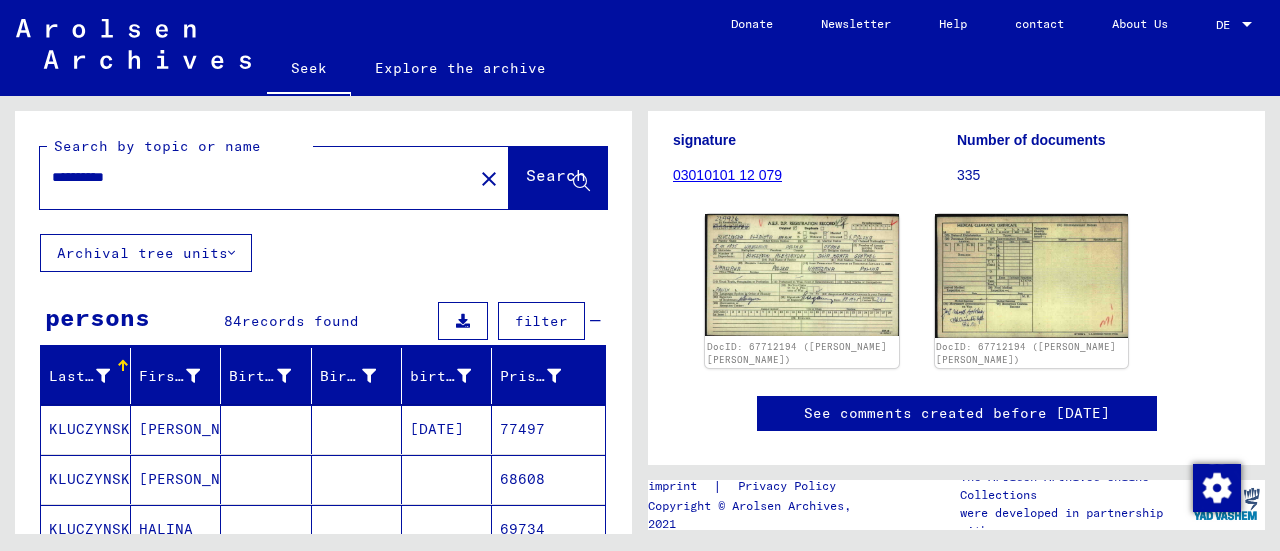 click on "**********" 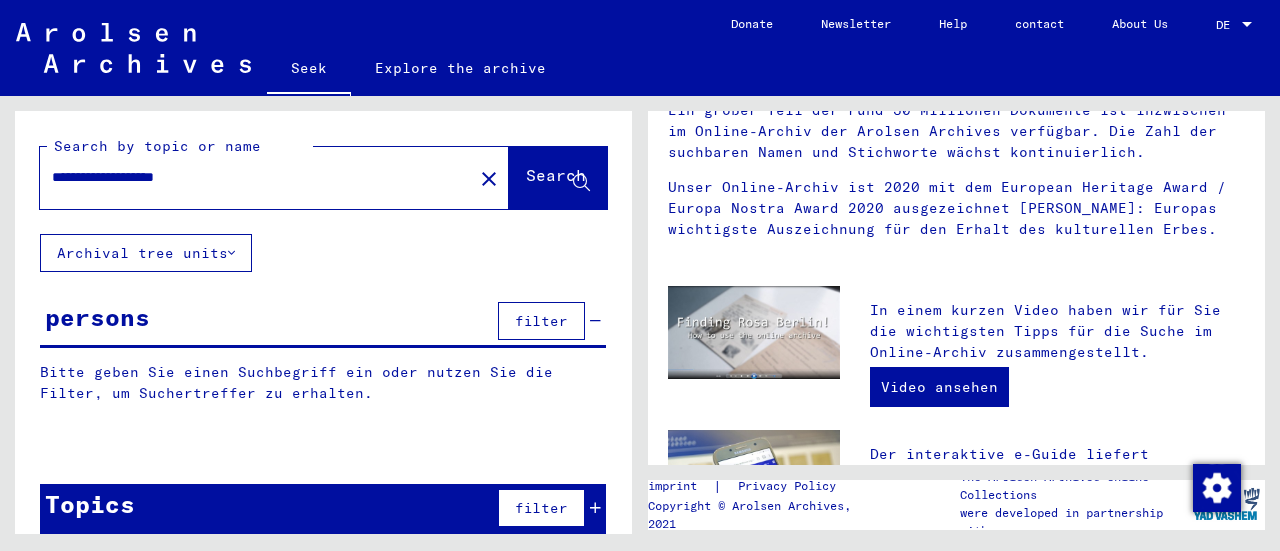 scroll, scrollTop: 0, scrollLeft: 0, axis: both 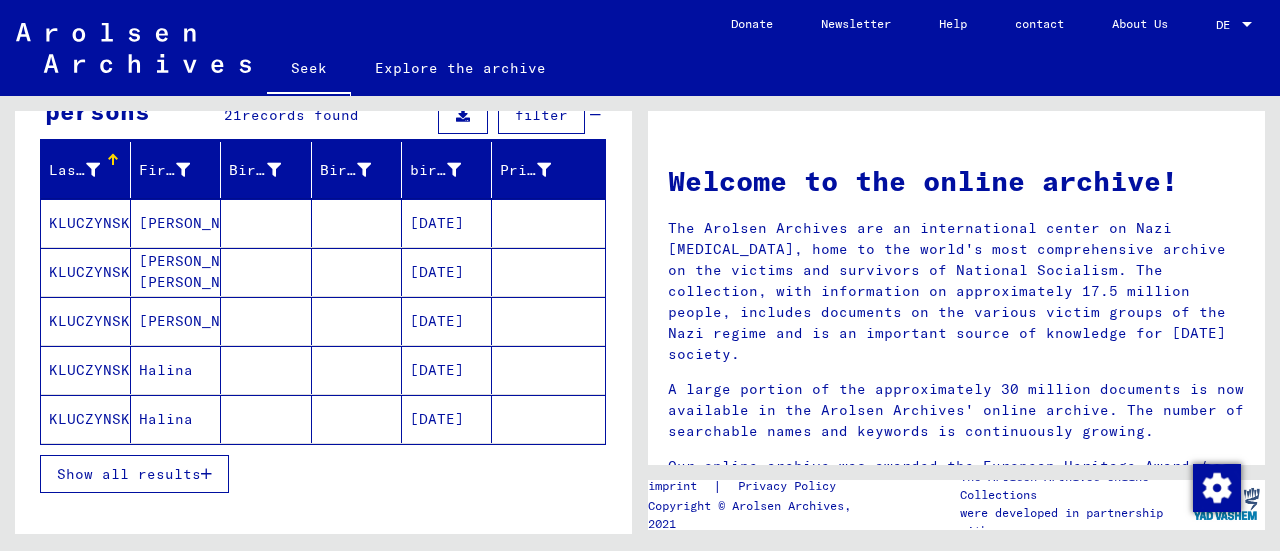 click on "KLUCZYNSKA" at bounding box center (94, 272) 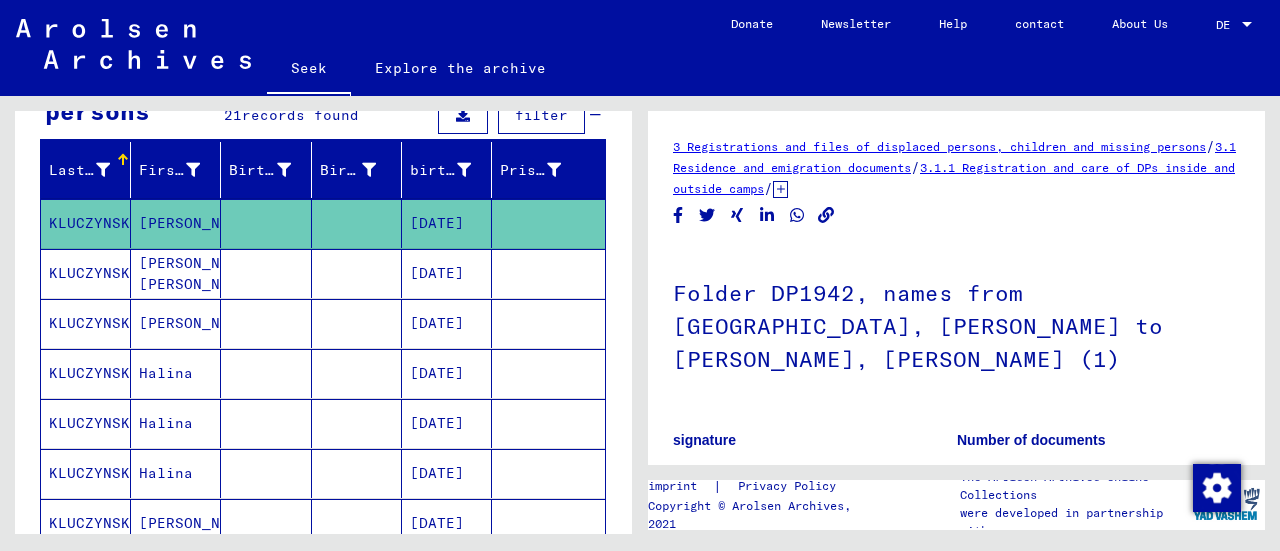 scroll, scrollTop: 0, scrollLeft: 0, axis: both 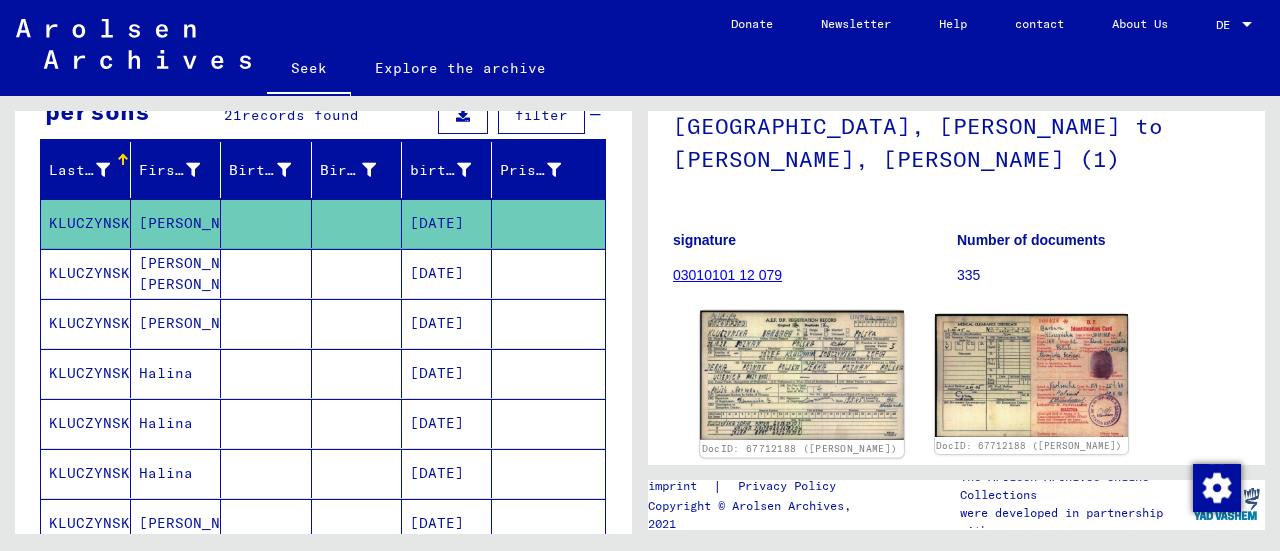 click 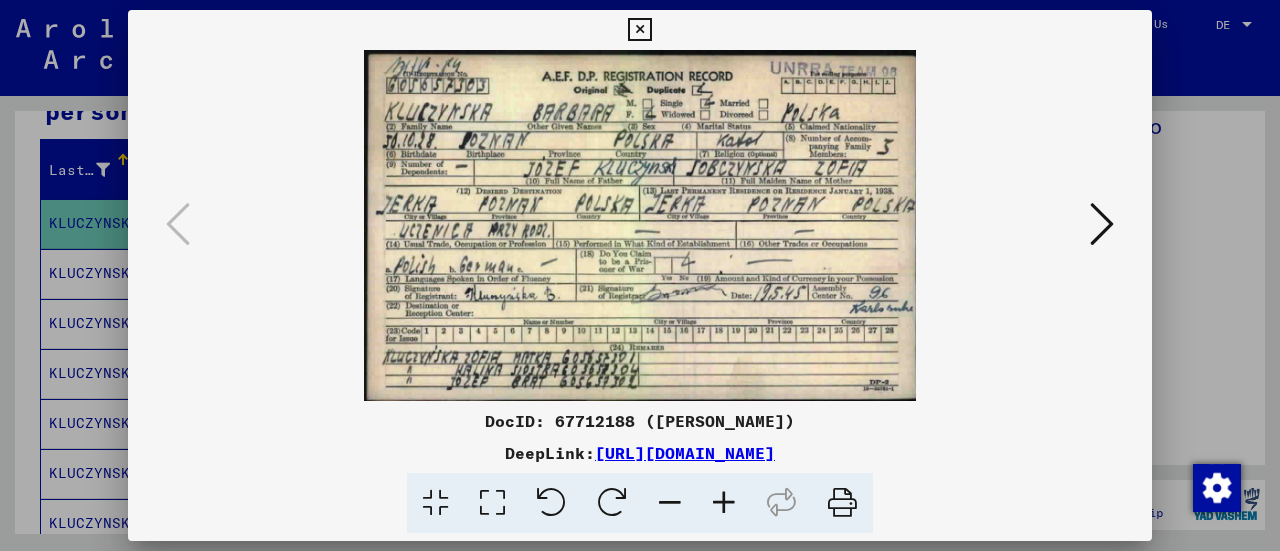 click at bounding box center [1102, 224] 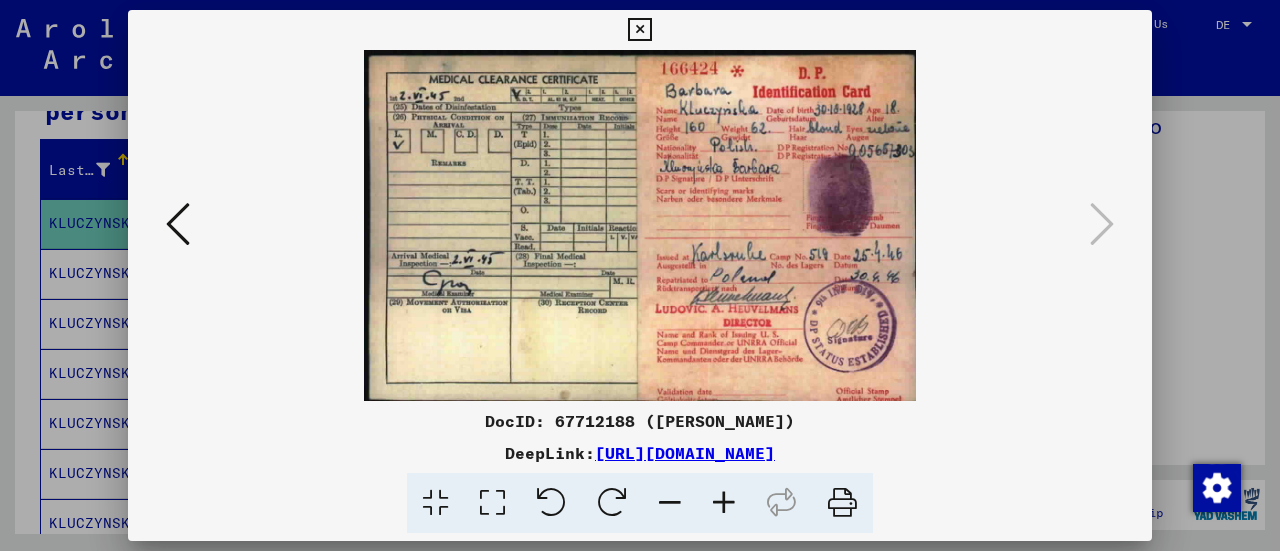 drag, startPoint x: 648, startPoint y: 31, endPoint x: 642, endPoint y: 20, distance: 12.529964 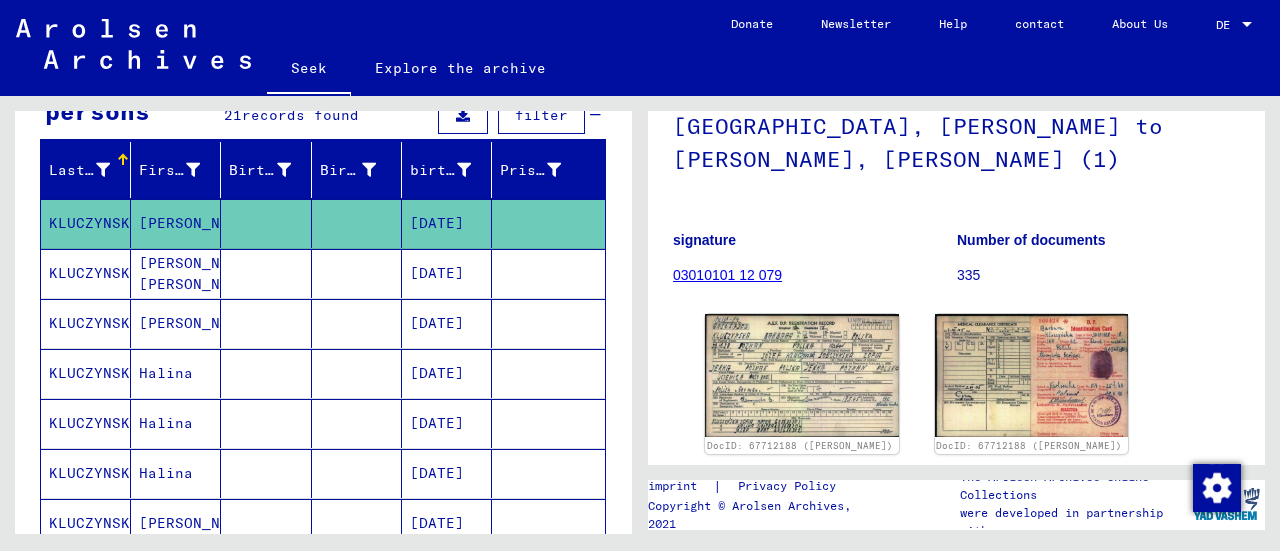click on "KLUCZYNSKA" at bounding box center [94, 323] 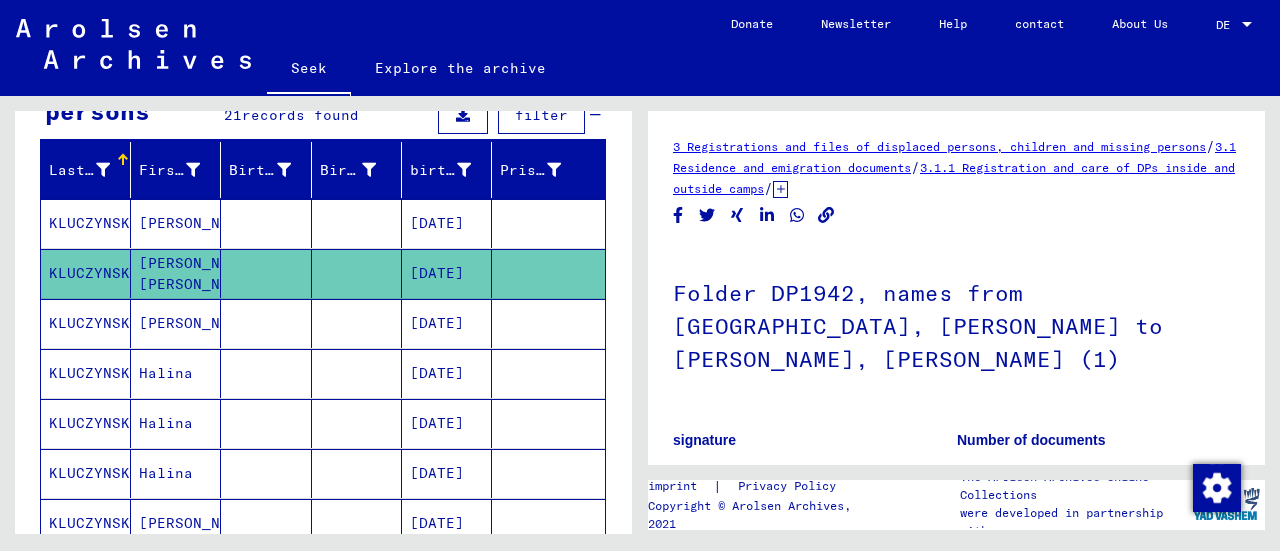 scroll, scrollTop: 0, scrollLeft: 0, axis: both 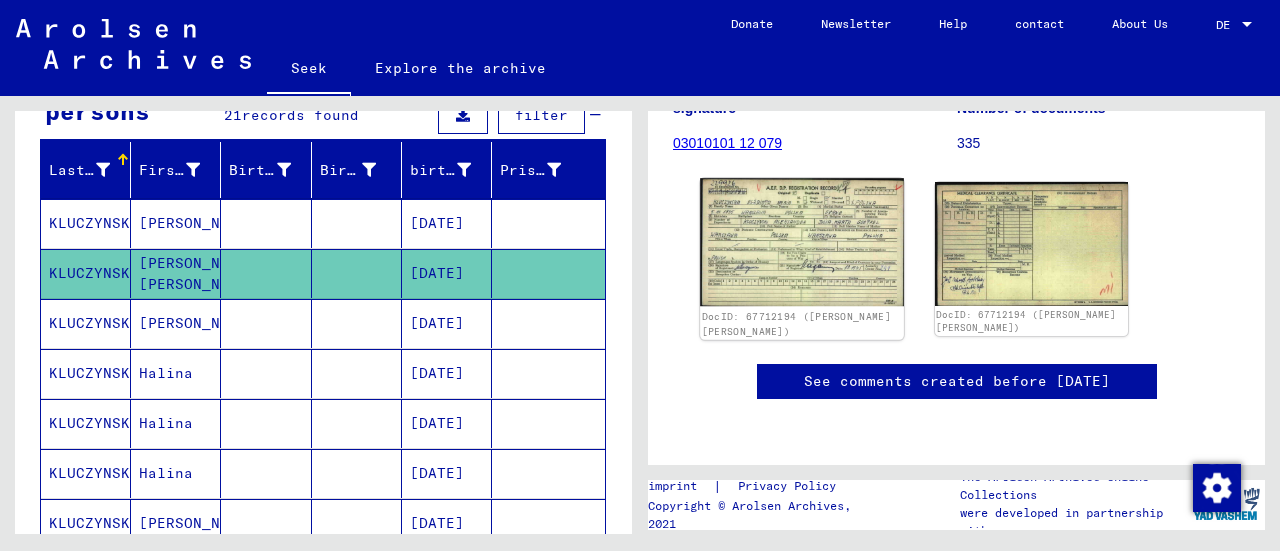 click 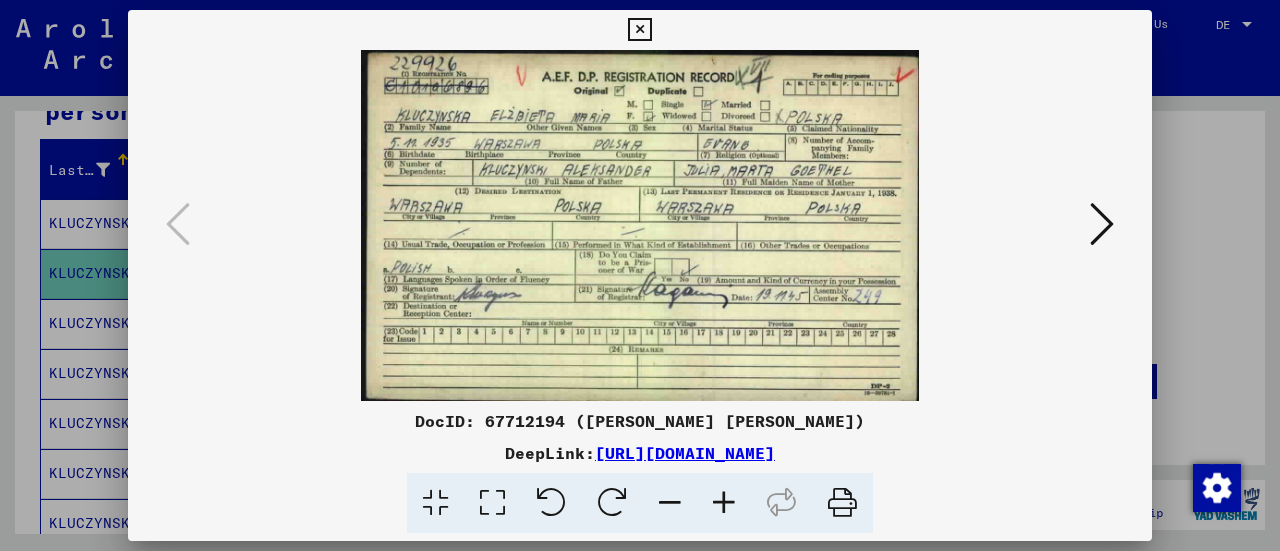 click at bounding box center (639, 30) 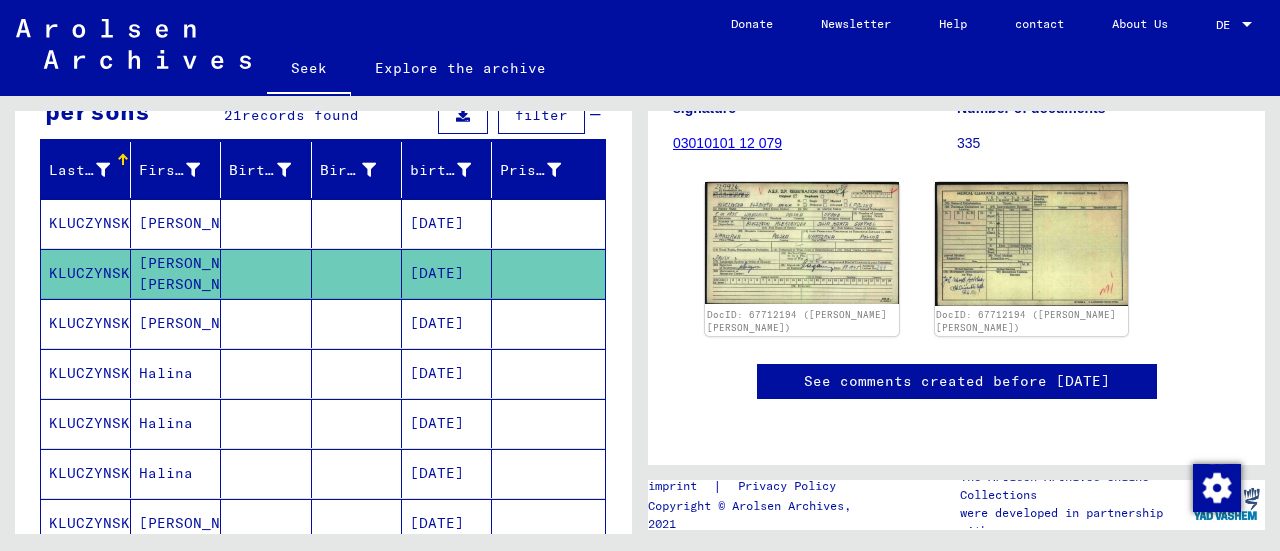 click on "KLUCZYNSKA" at bounding box center (94, 373) 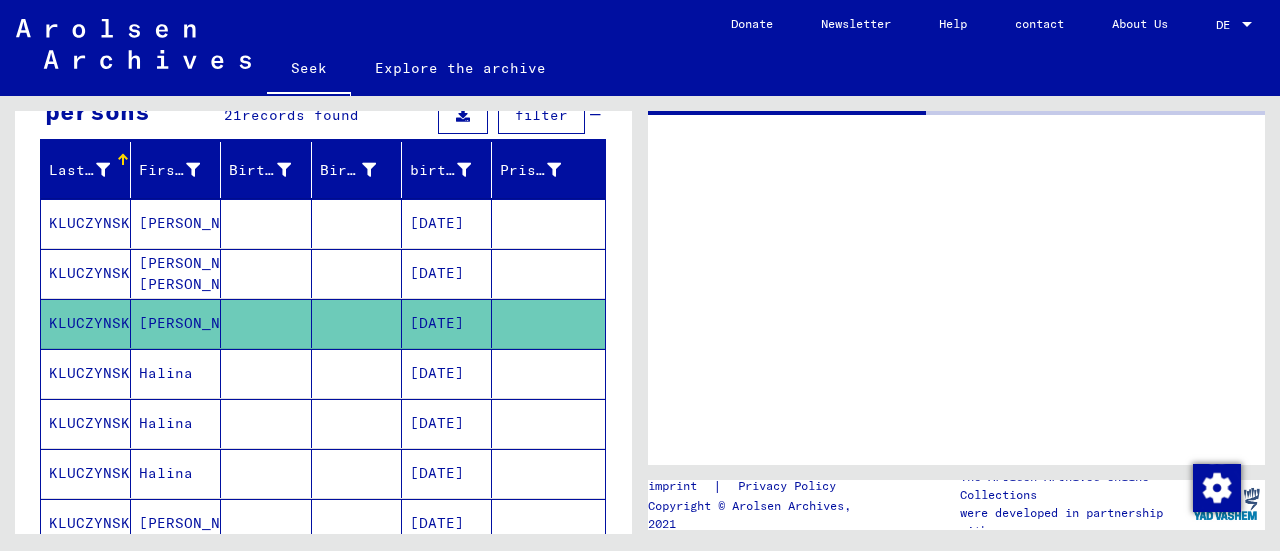scroll, scrollTop: 0, scrollLeft: 0, axis: both 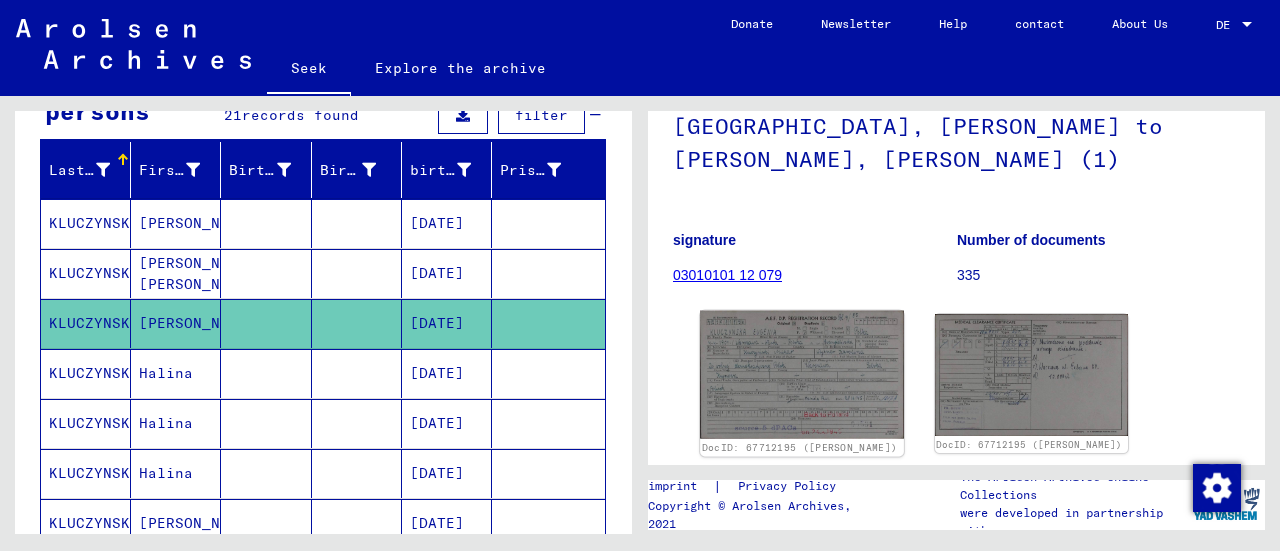 click 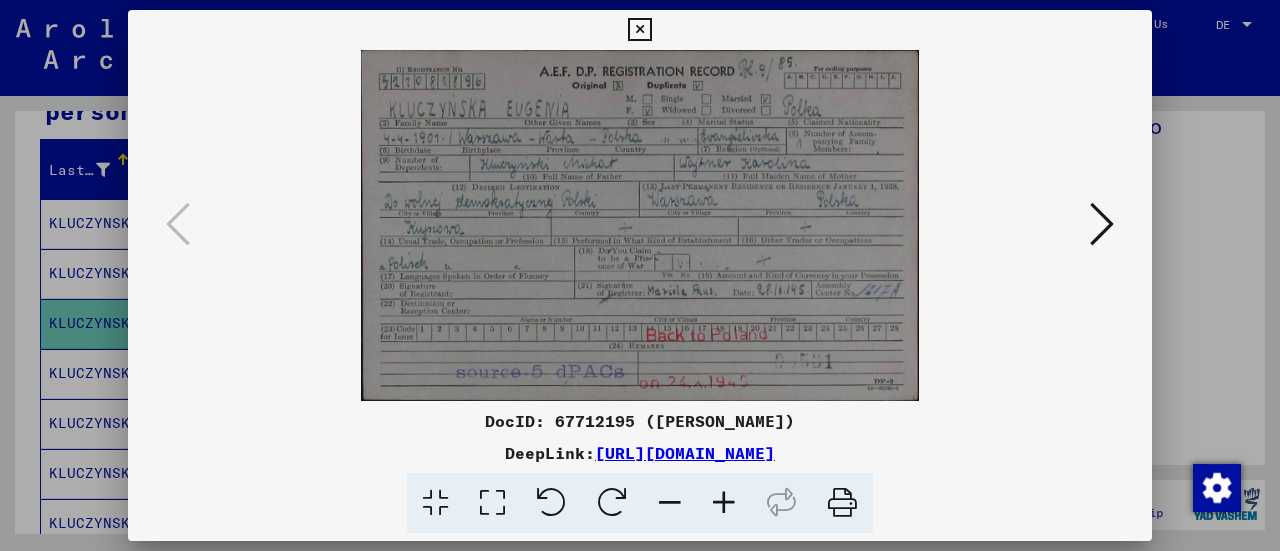 click at bounding box center (1102, 224) 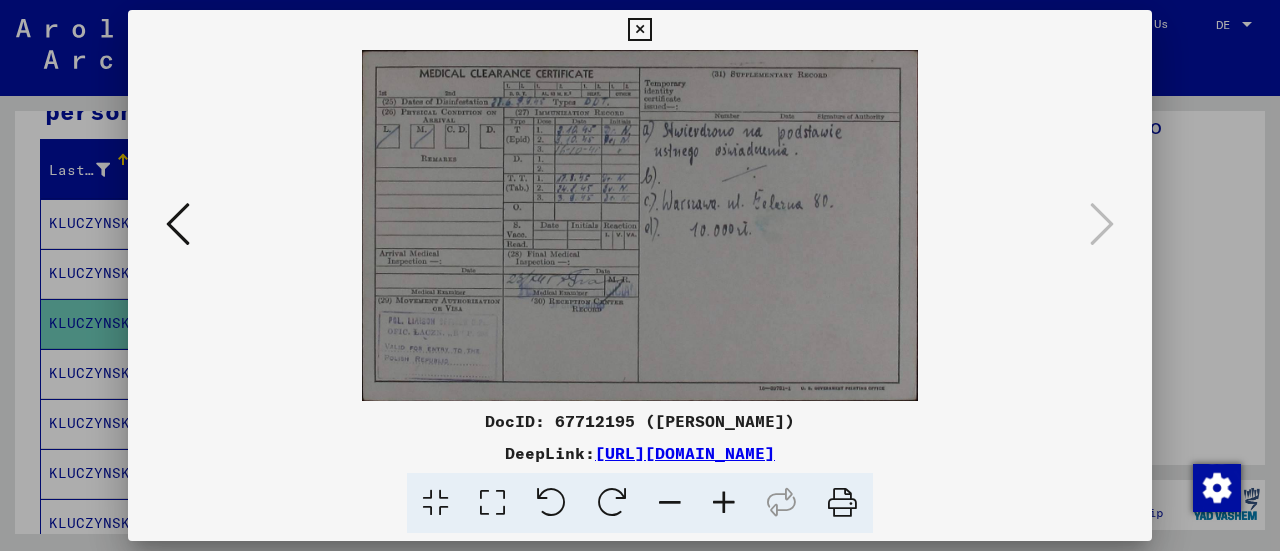 click at bounding box center (639, 30) 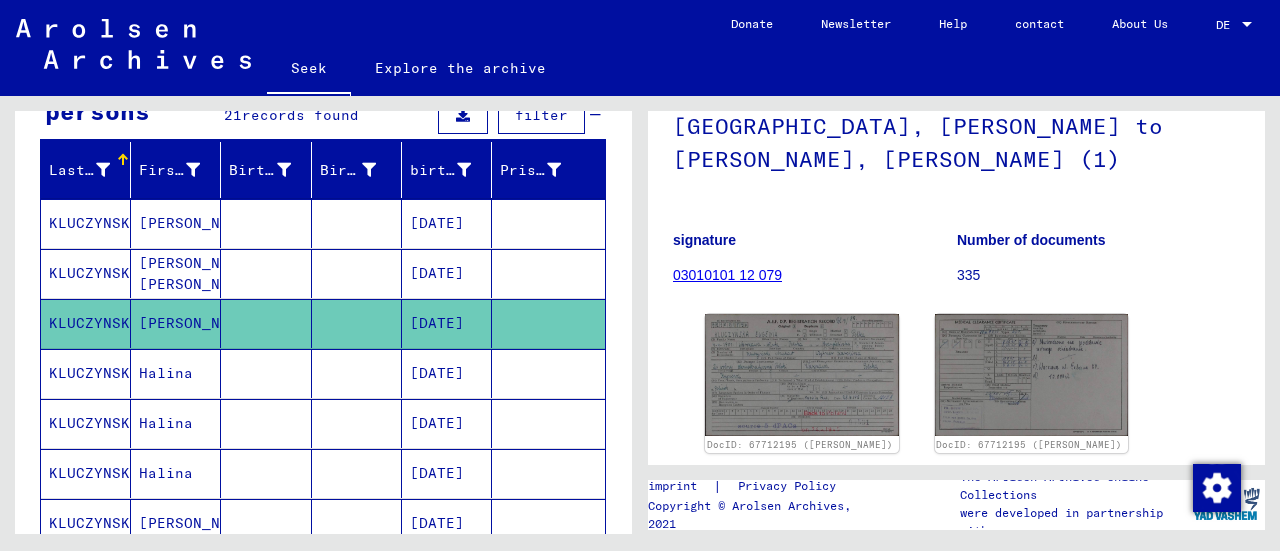 click on "Halina" at bounding box center (166, 423) 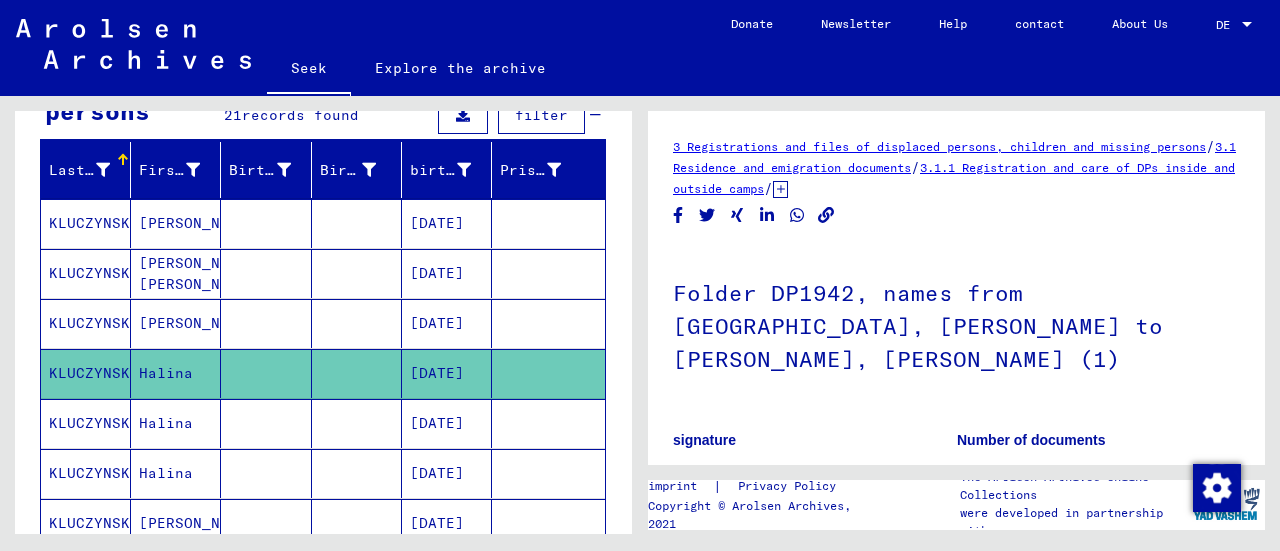 scroll, scrollTop: 0, scrollLeft: 0, axis: both 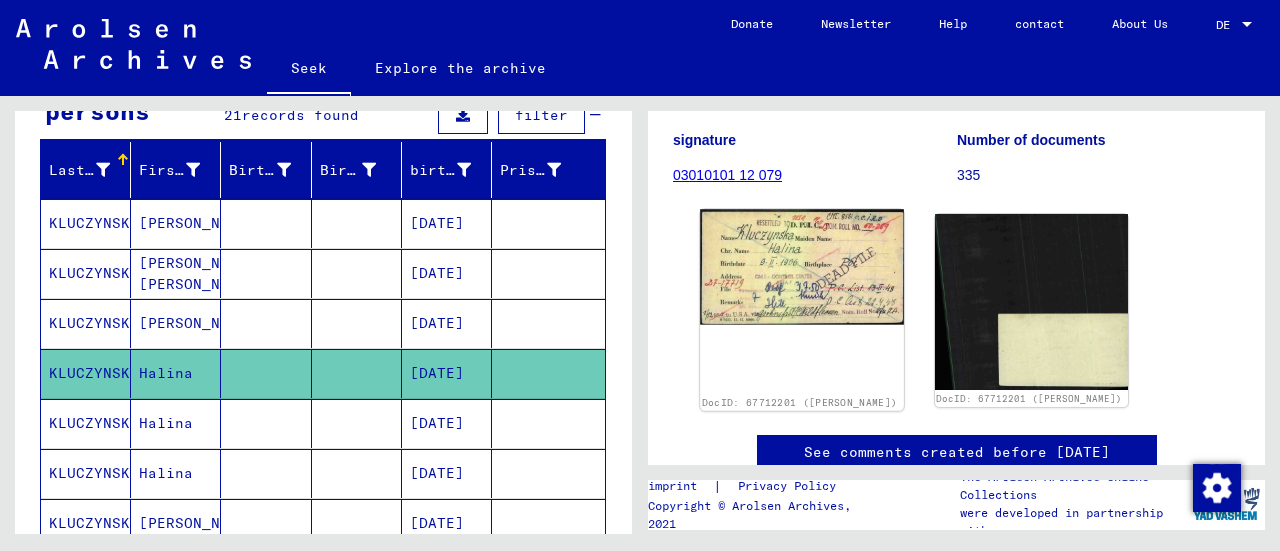 click 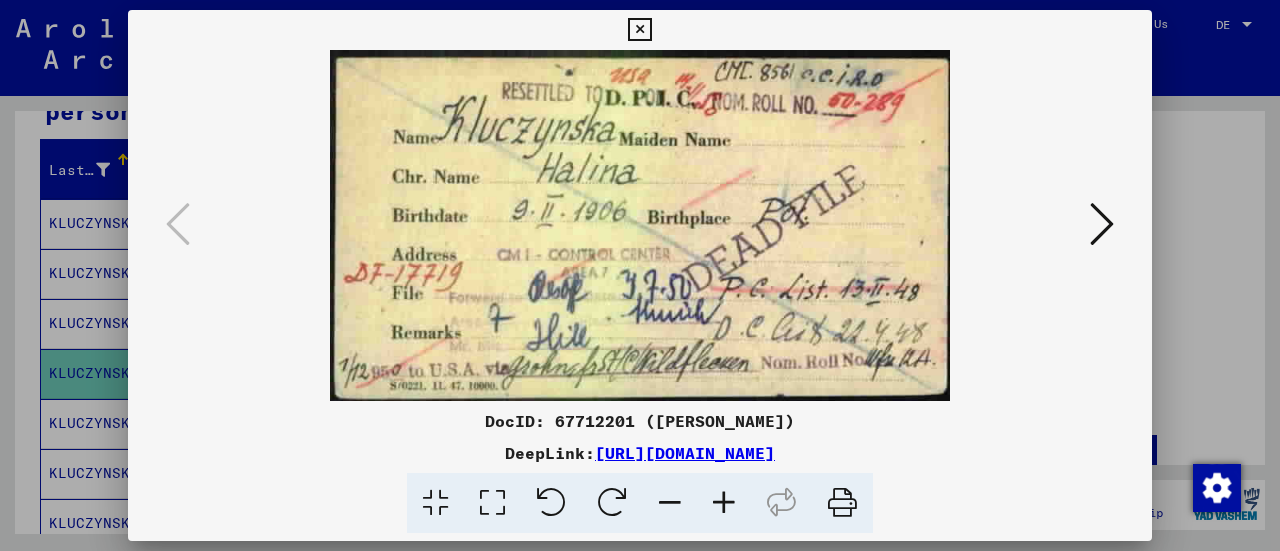 click at bounding box center (639, 30) 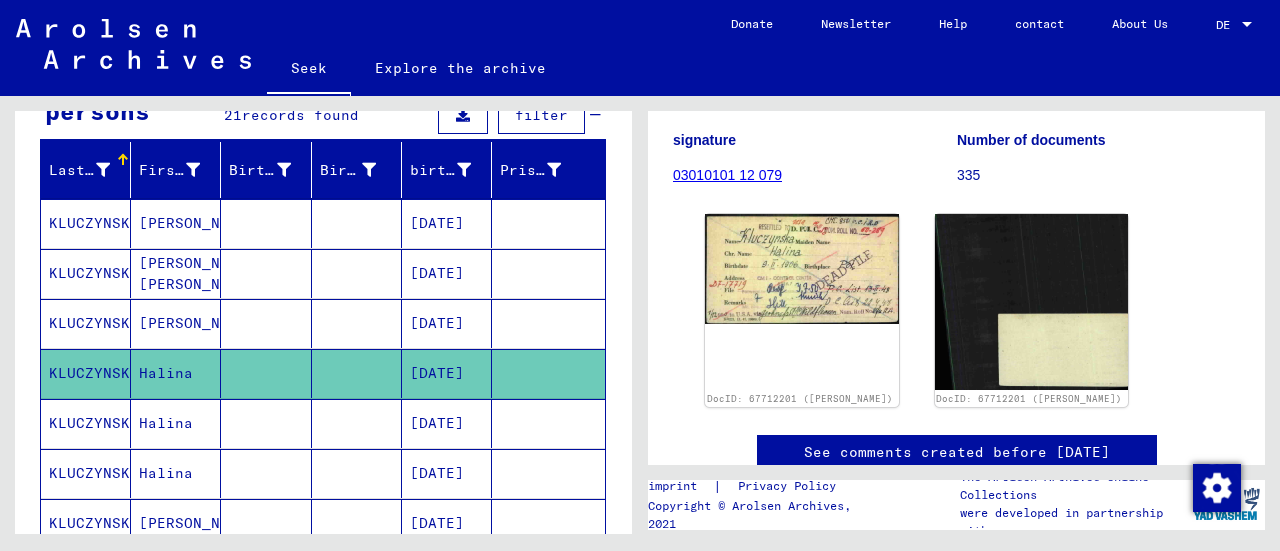 click on "Halina" at bounding box center [176, 473] 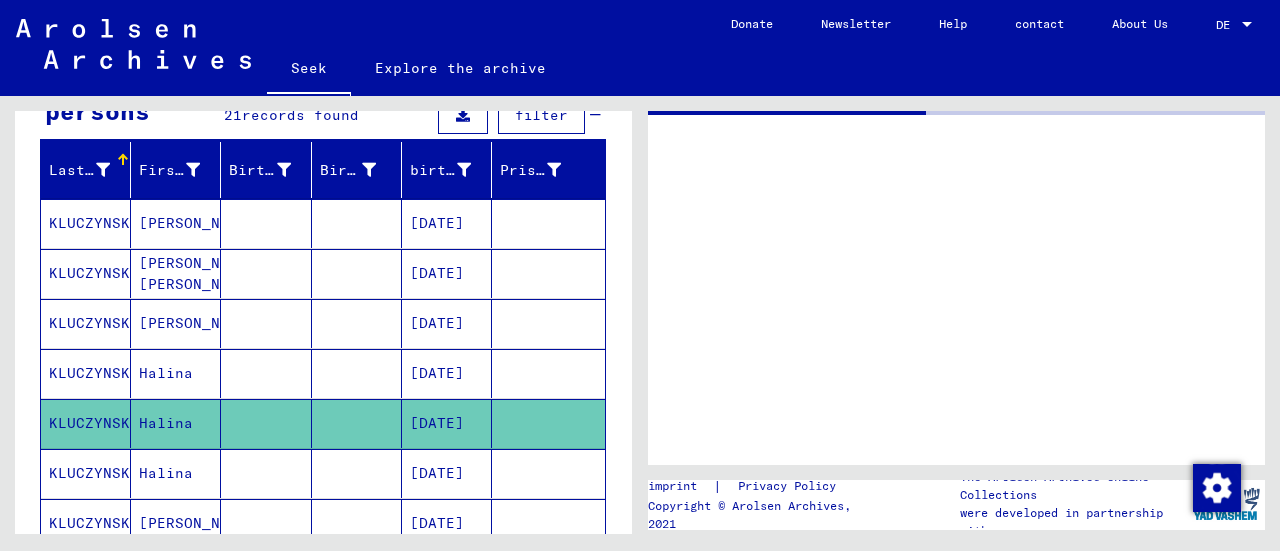 scroll, scrollTop: 0, scrollLeft: 0, axis: both 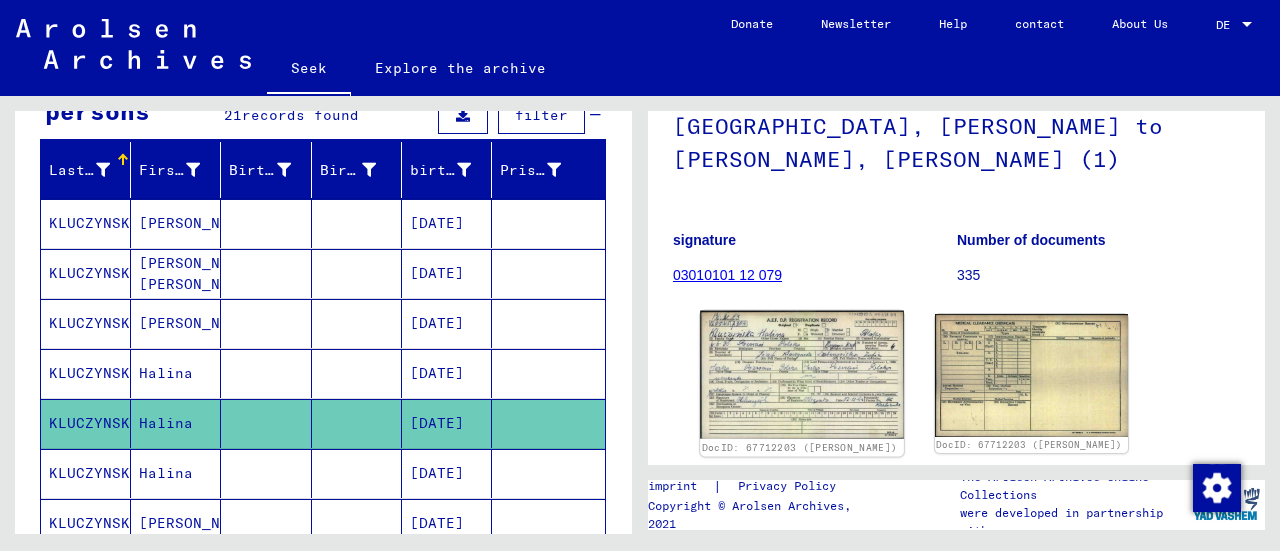 click 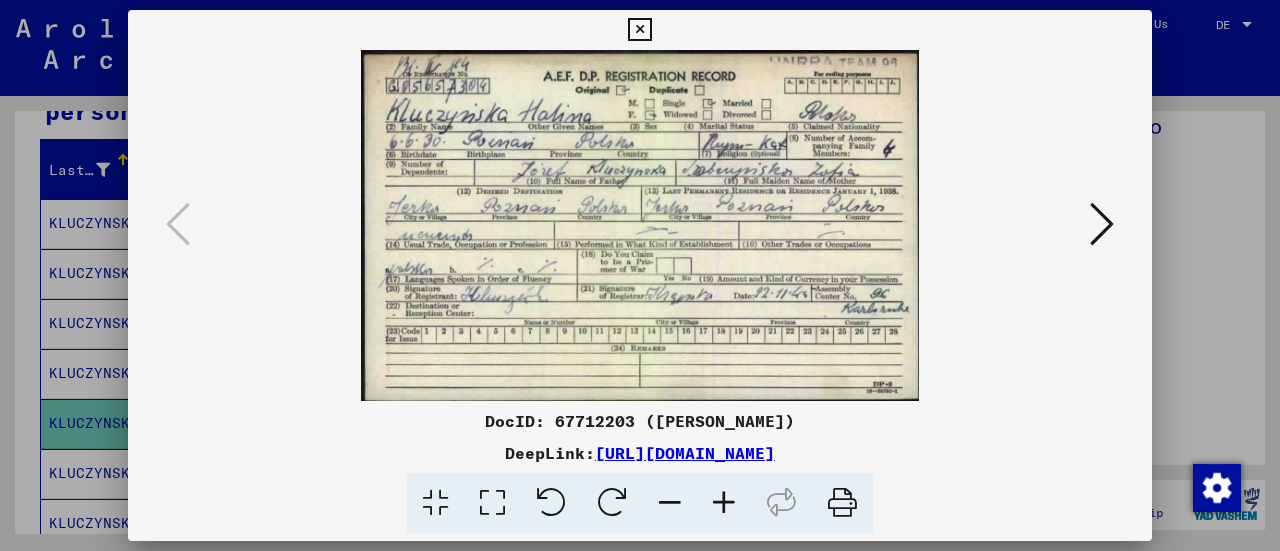 click at bounding box center [639, 30] 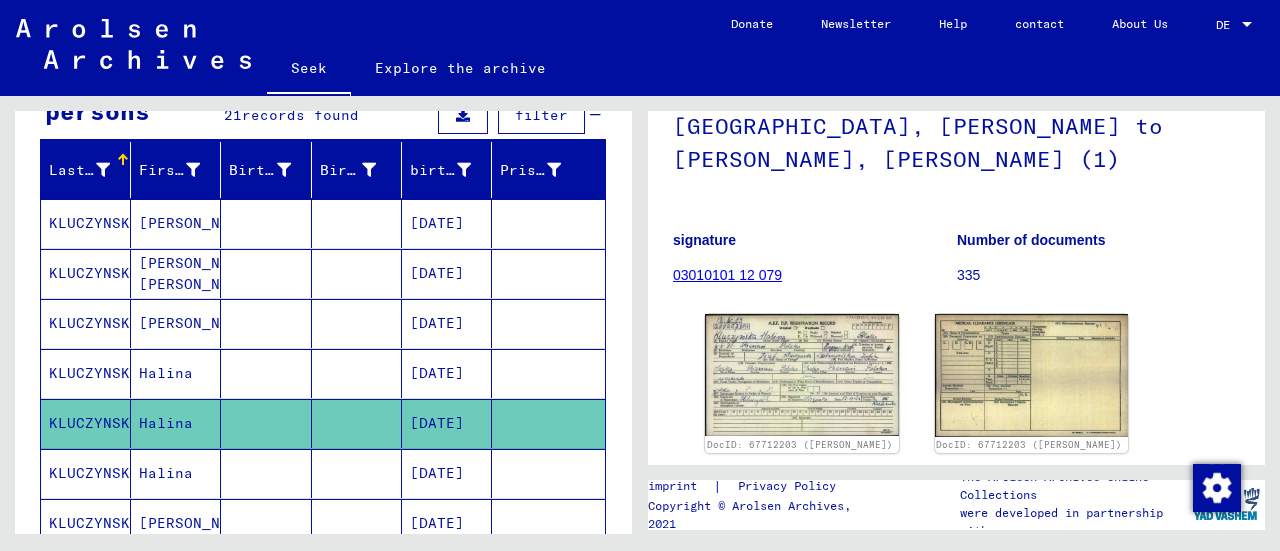 click on "Halina" at bounding box center (197, 523) 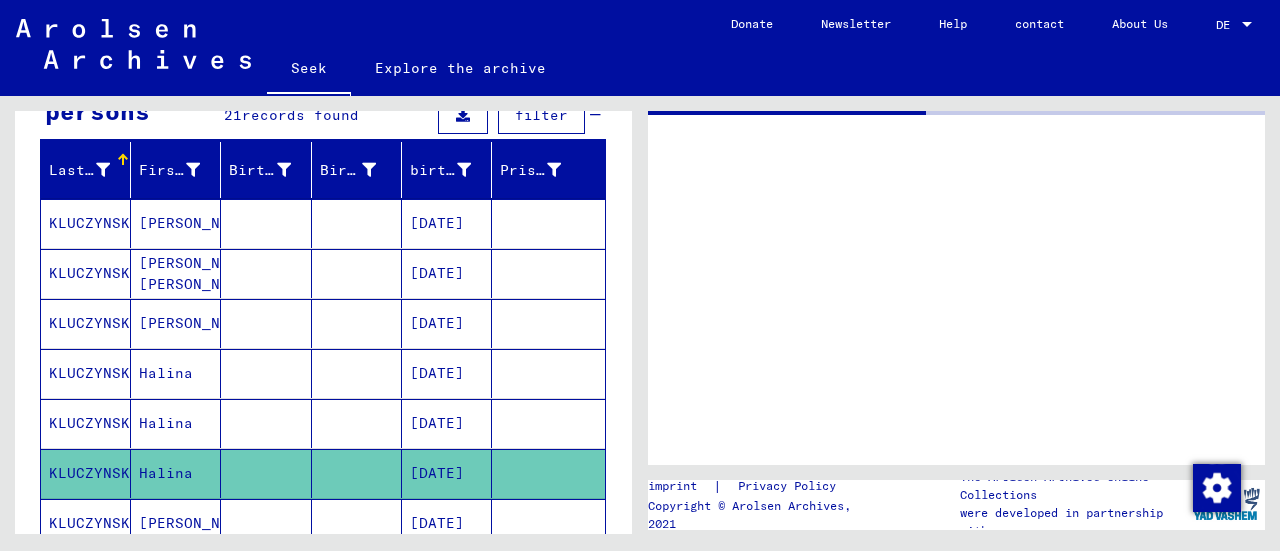 scroll, scrollTop: 0, scrollLeft: 0, axis: both 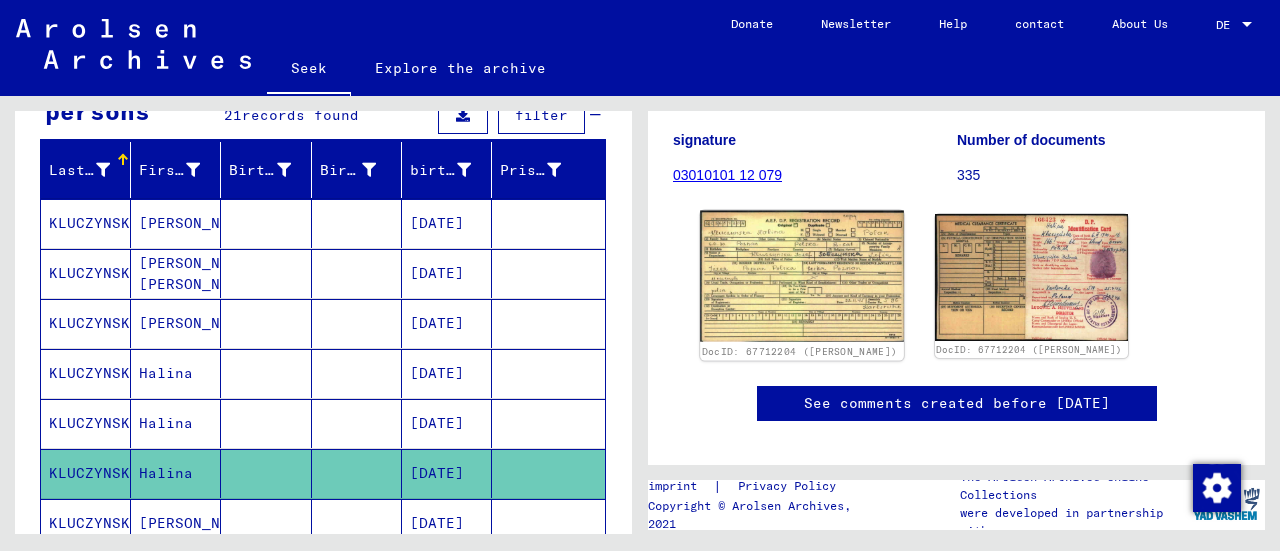 click 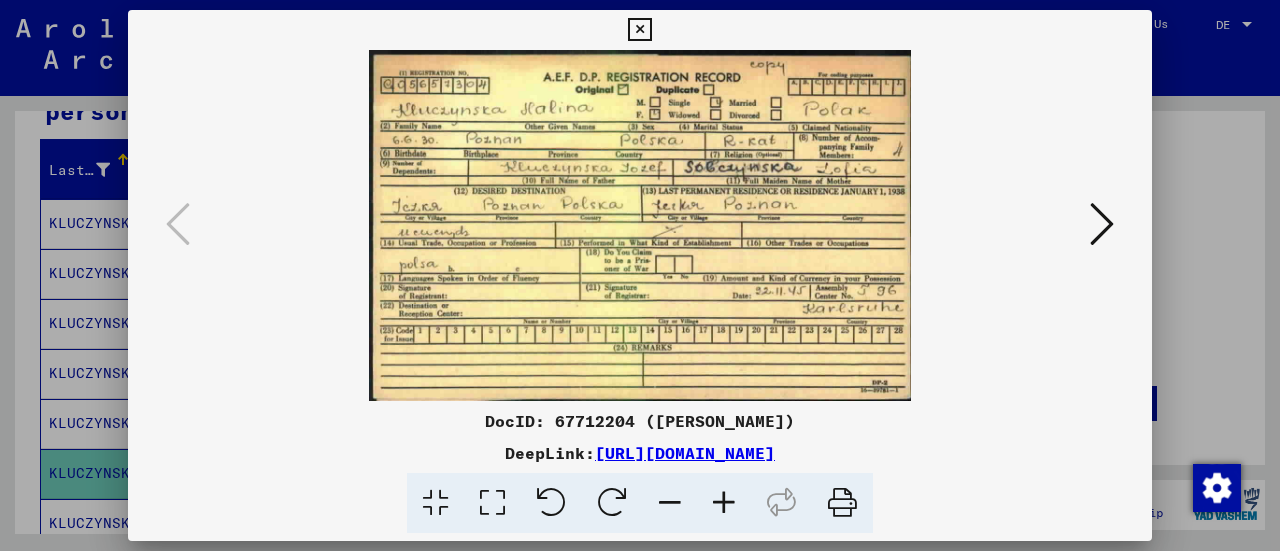click at bounding box center [639, 30] 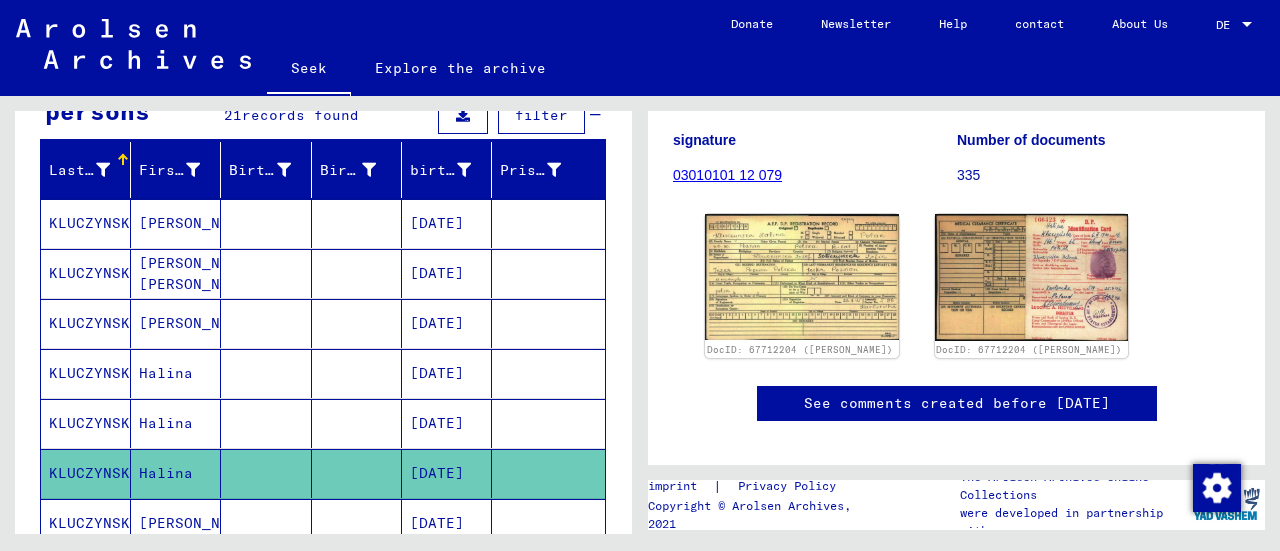 click on "[PERSON_NAME]" at bounding box center (176, 573) 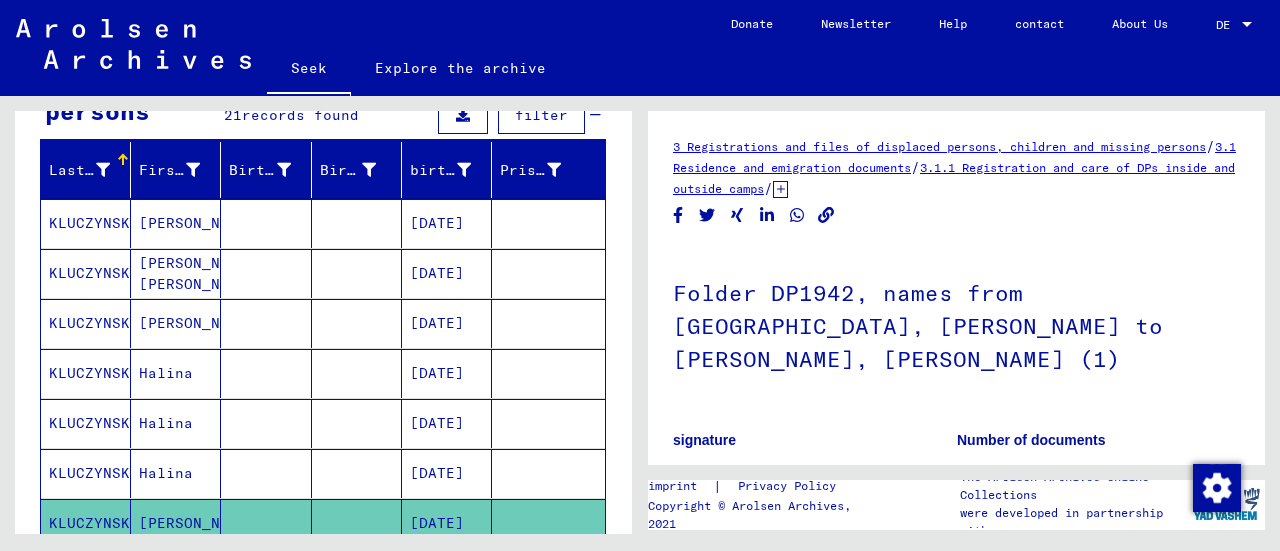 scroll, scrollTop: 0, scrollLeft: 0, axis: both 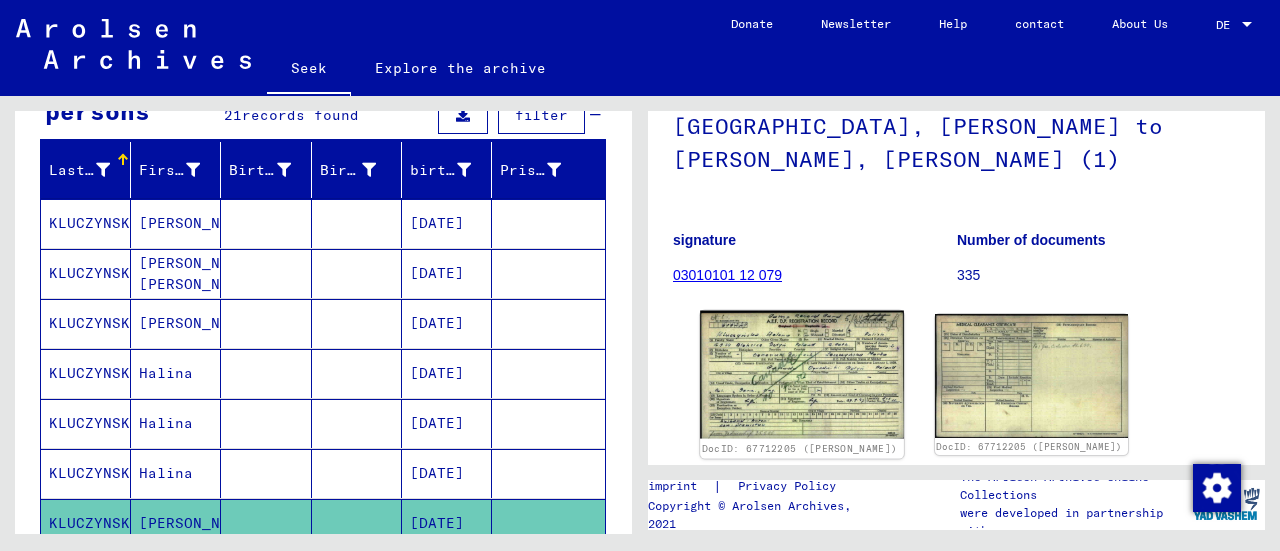 click 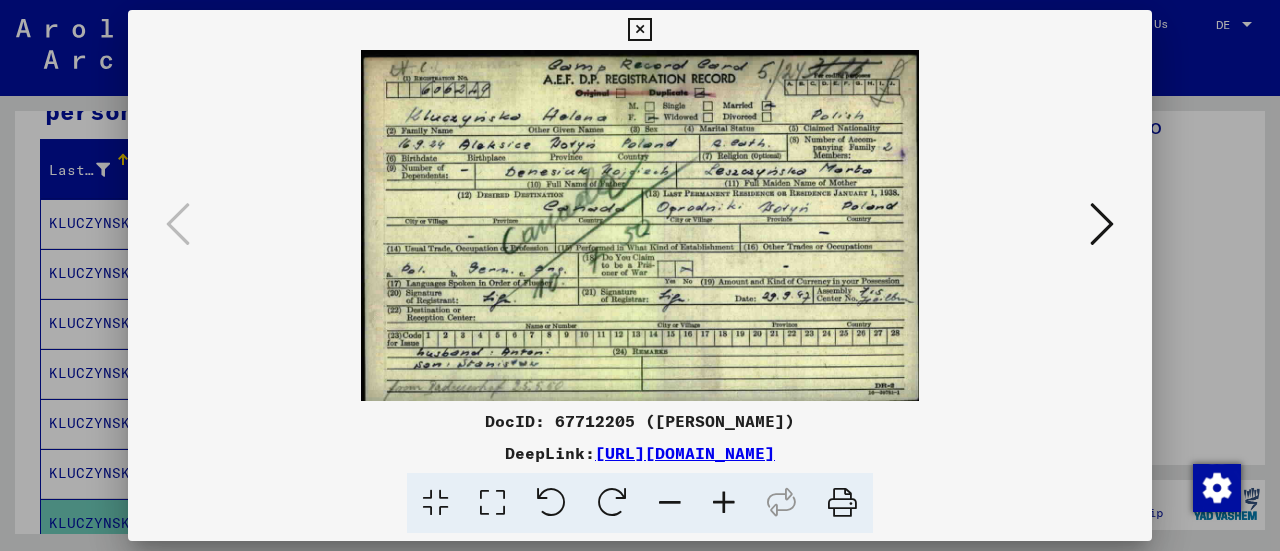 click at bounding box center [639, 30] 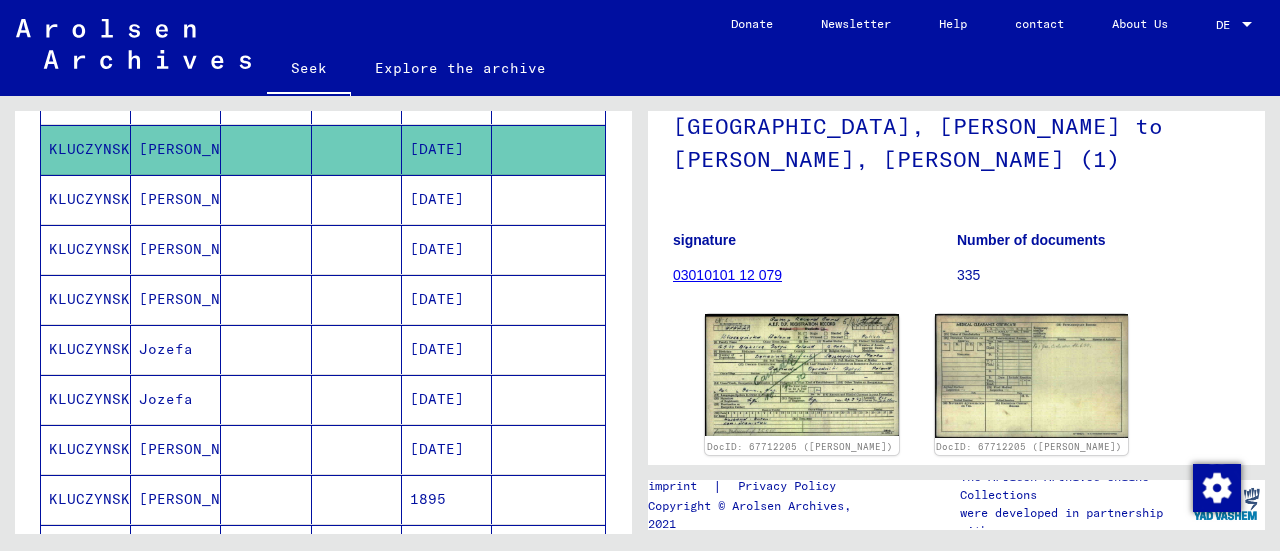 scroll, scrollTop: 506, scrollLeft: 0, axis: vertical 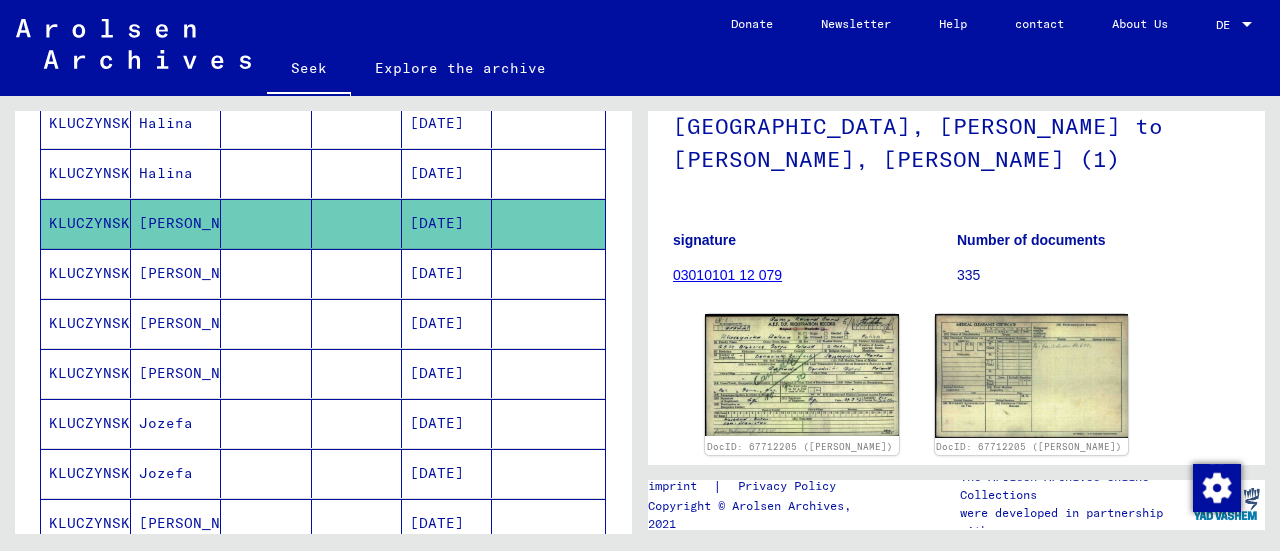 click on "KLUCZYNSKA" at bounding box center (94, 473) 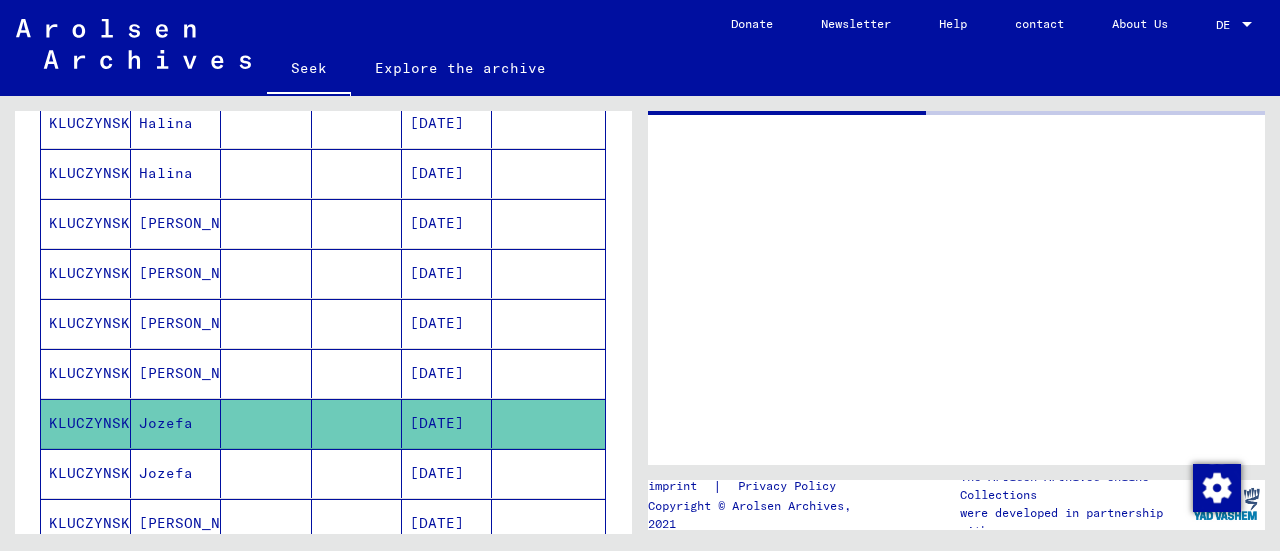 scroll, scrollTop: 0, scrollLeft: 0, axis: both 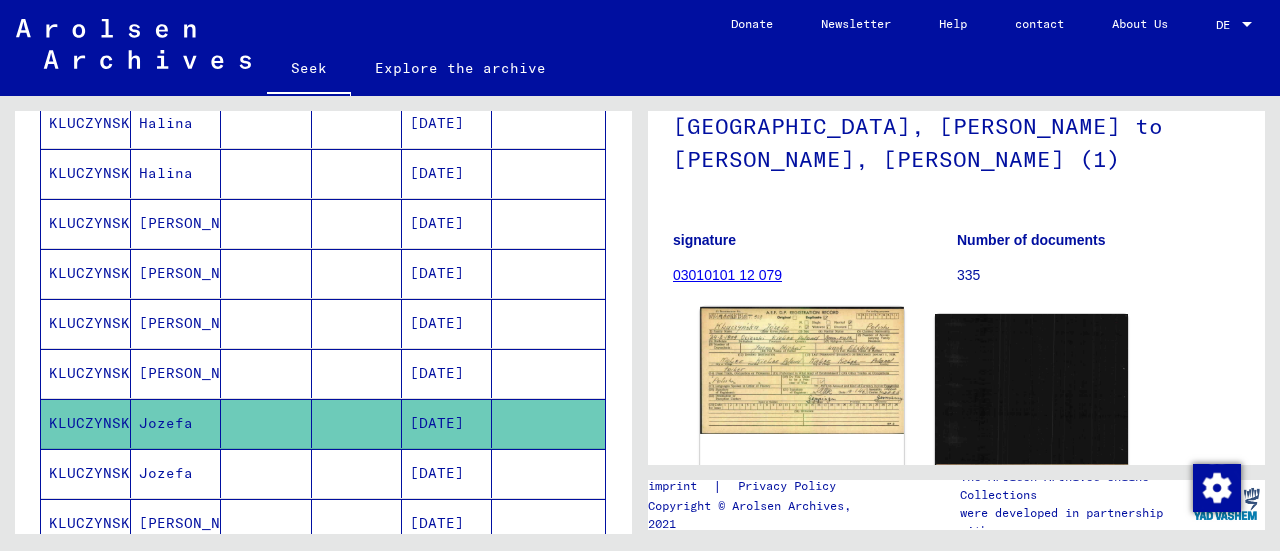 click 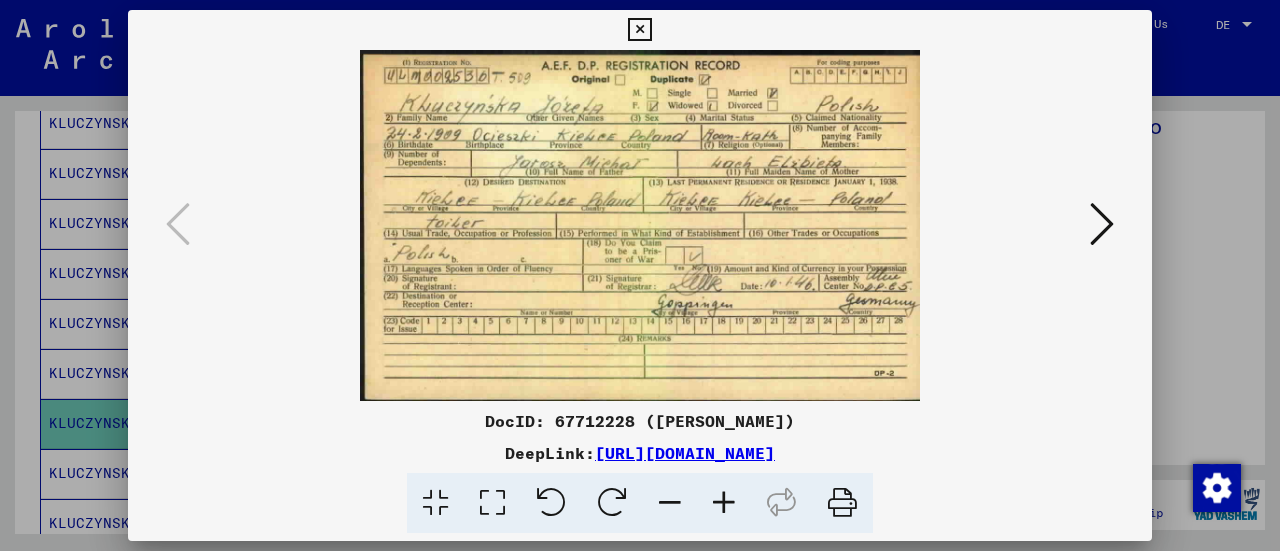 click at bounding box center (639, 30) 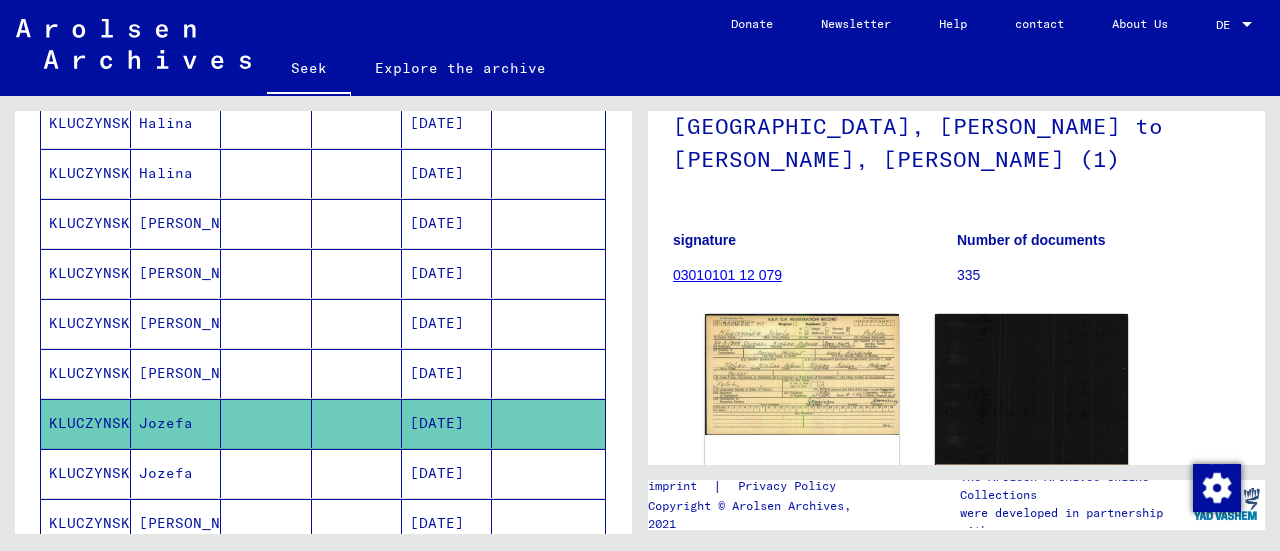 click on "Jozefa" at bounding box center [197, 523] 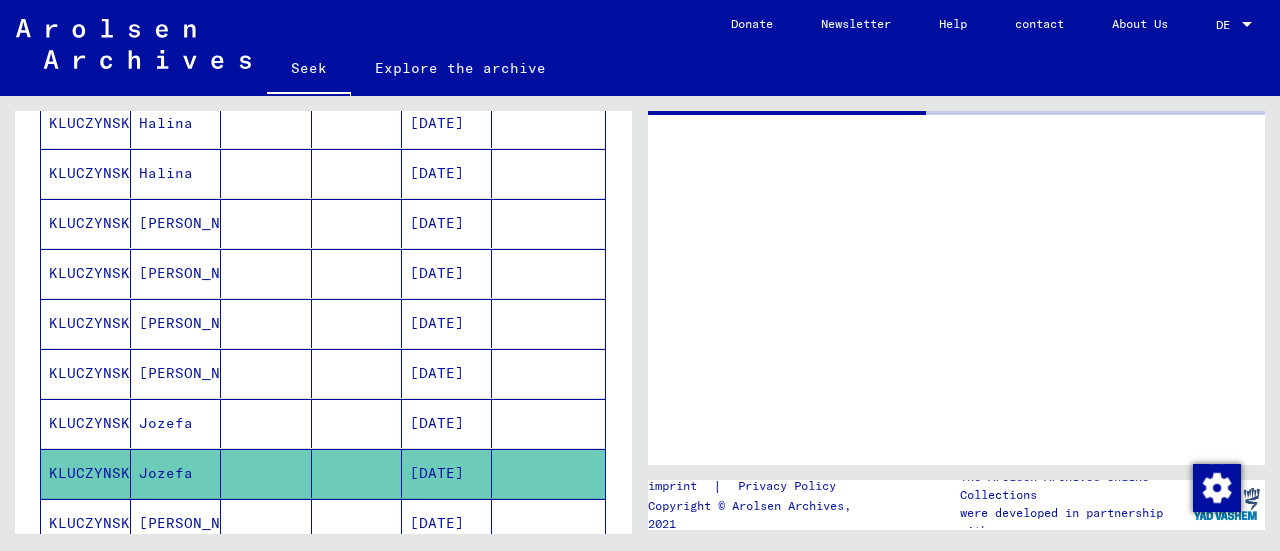 scroll, scrollTop: 0, scrollLeft: 0, axis: both 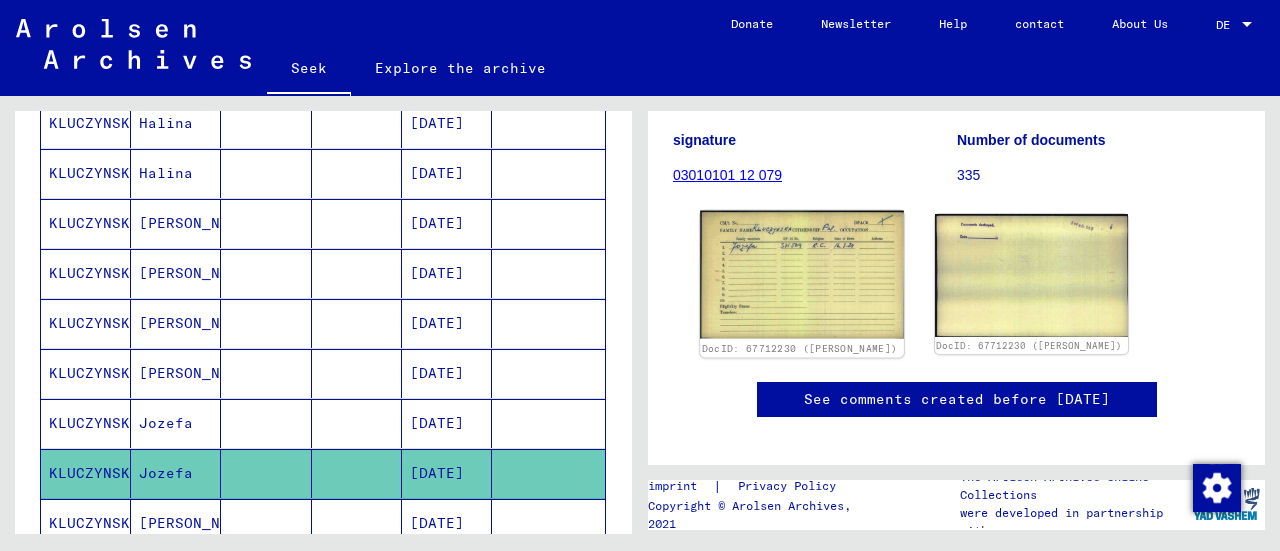 click 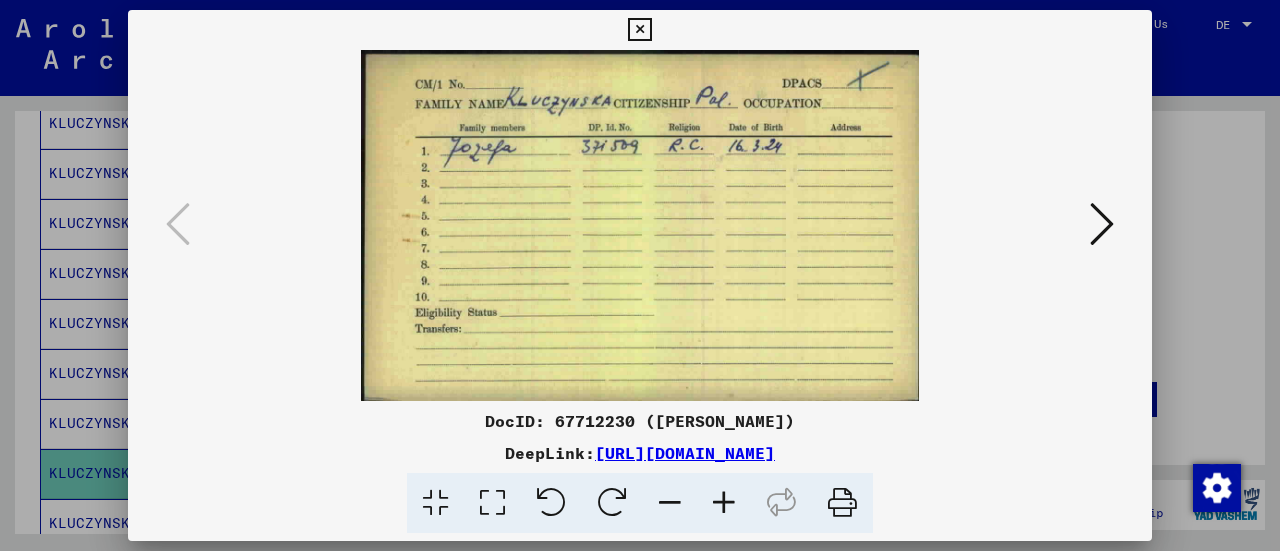click at bounding box center (639, 30) 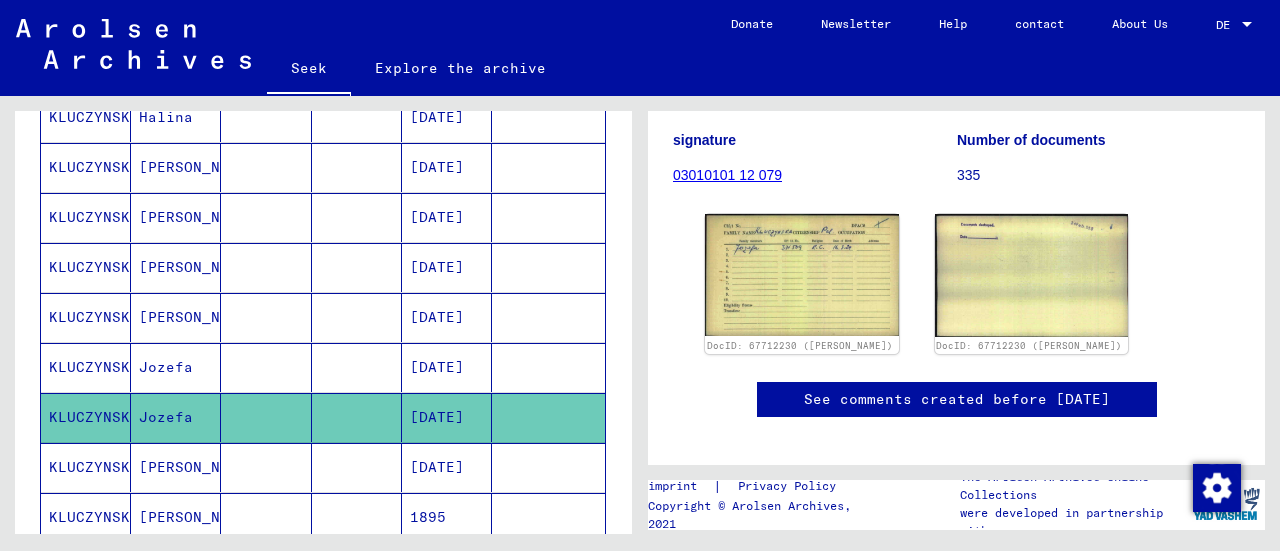 scroll, scrollTop: 606, scrollLeft: 0, axis: vertical 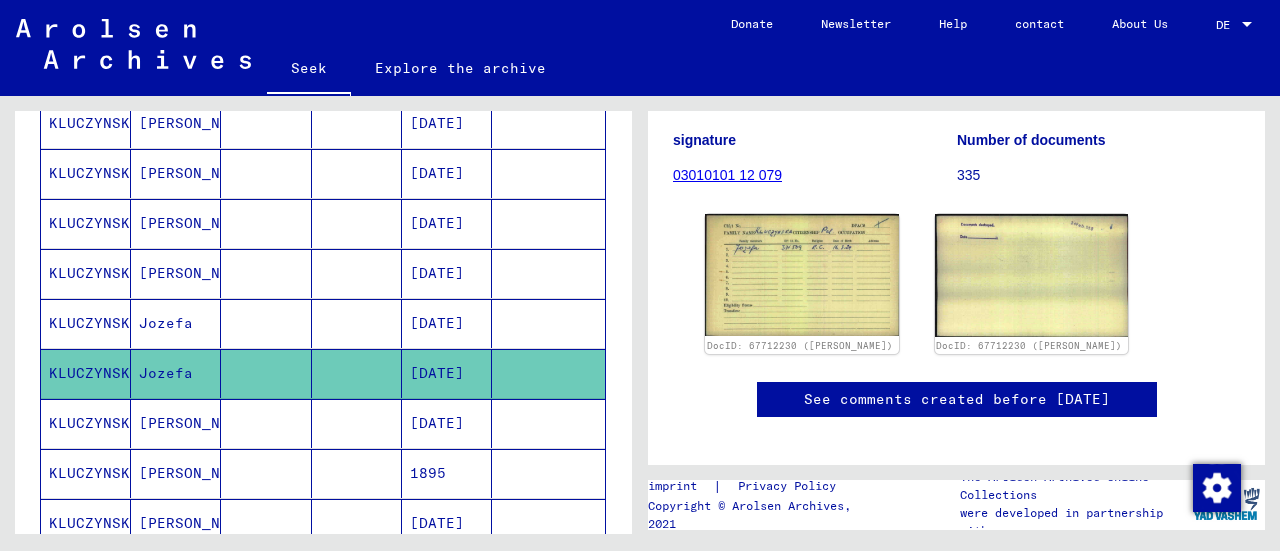 click 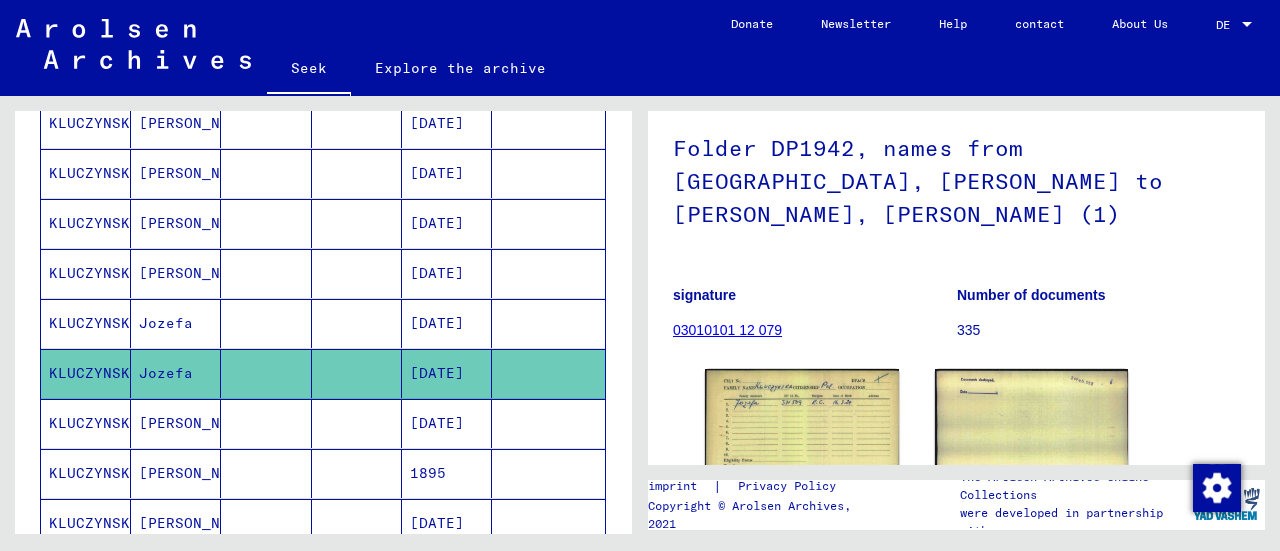scroll, scrollTop: 0, scrollLeft: 0, axis: both 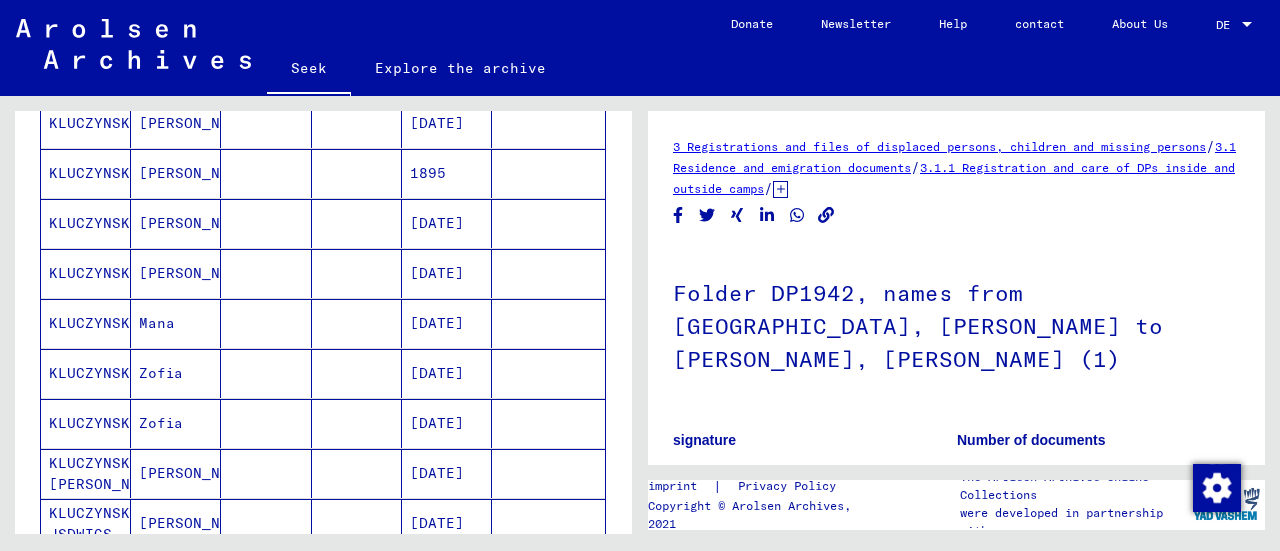 click on "KLUCZYNSKA" at bounding box center [94, 323] 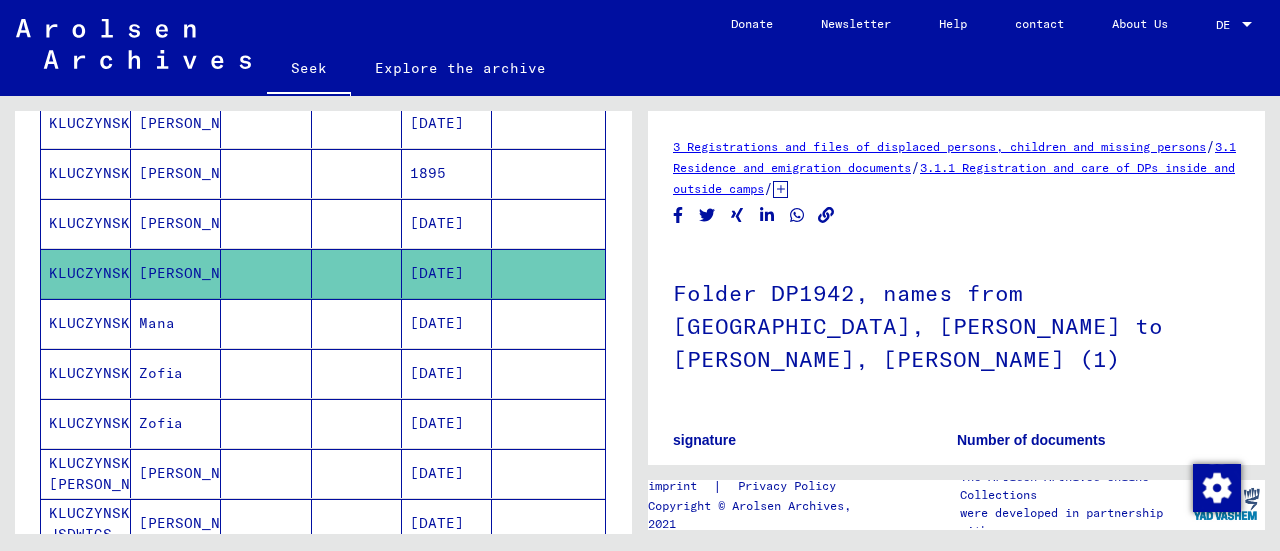 scroll, scrollTop: 0, scrollLeft: 0, axis: both 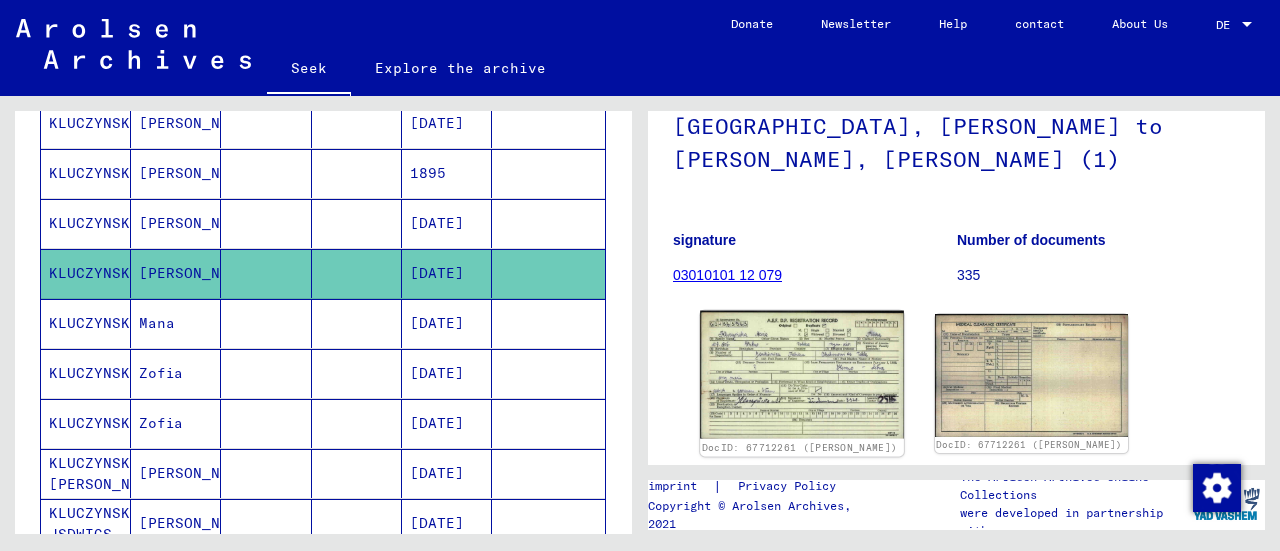 click 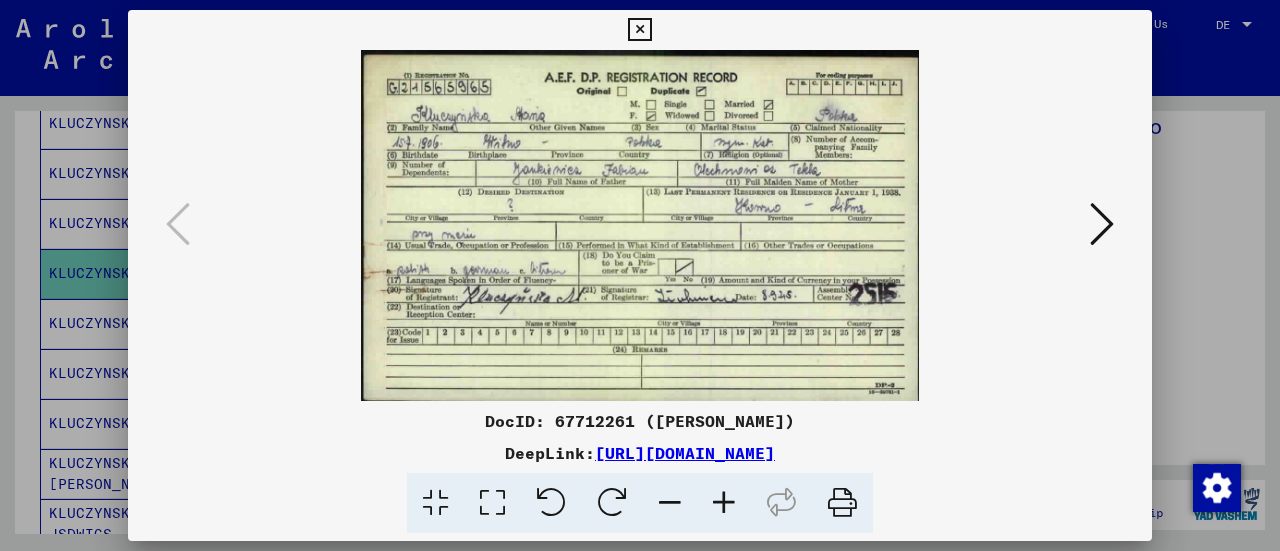 click at bounding box center (639, 30) 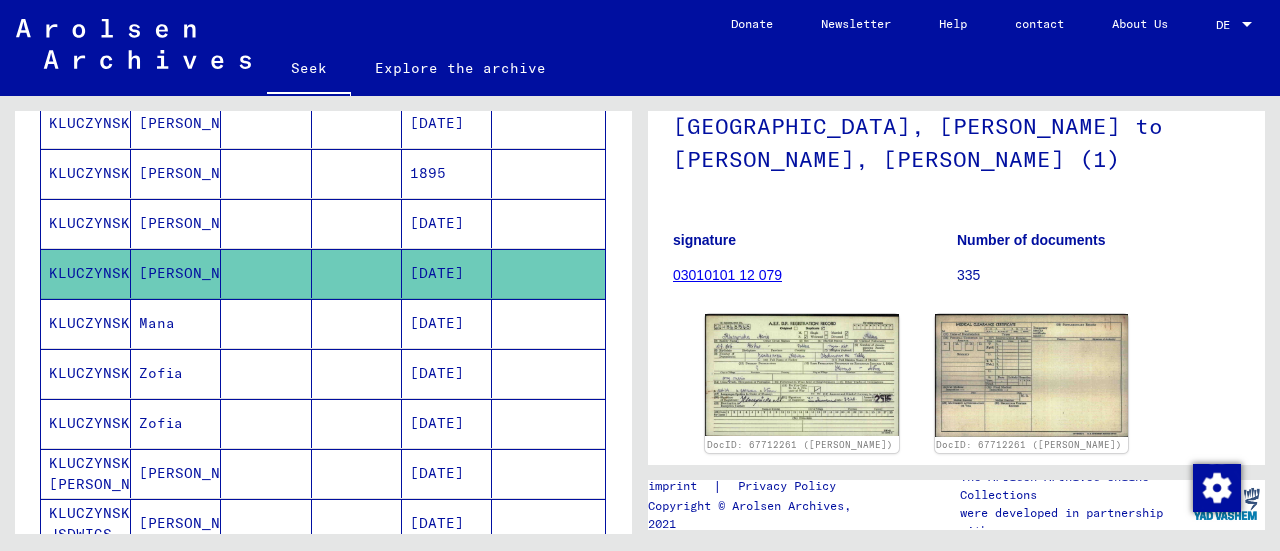 click on "Mana" at bounding box center [161, 373] 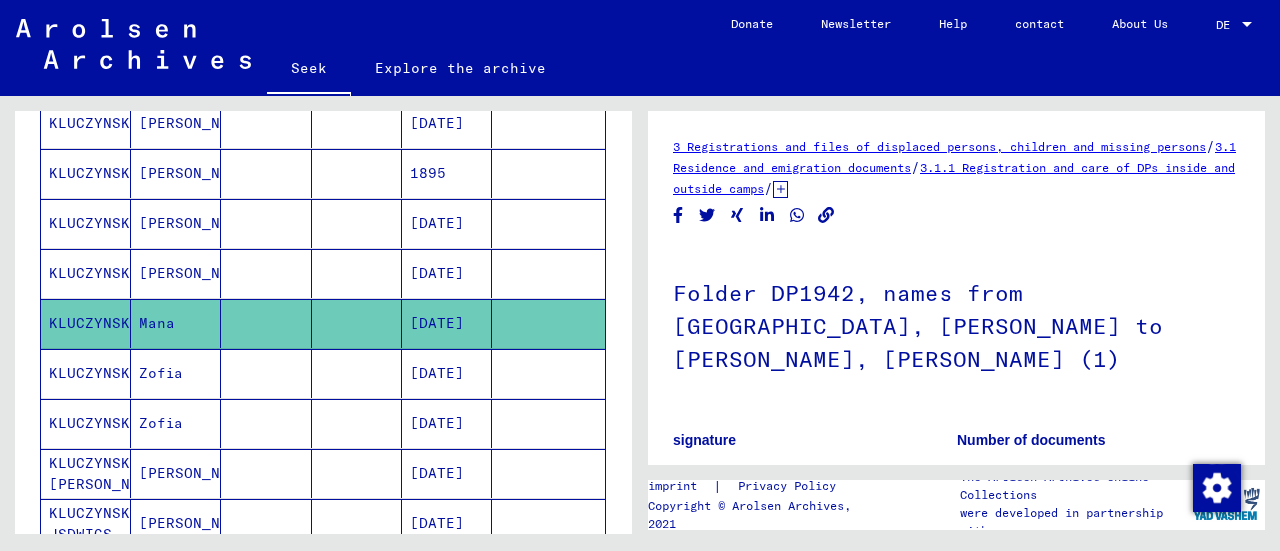 scroll, scrollTop: 0, scrollLeft: 0, axis: both 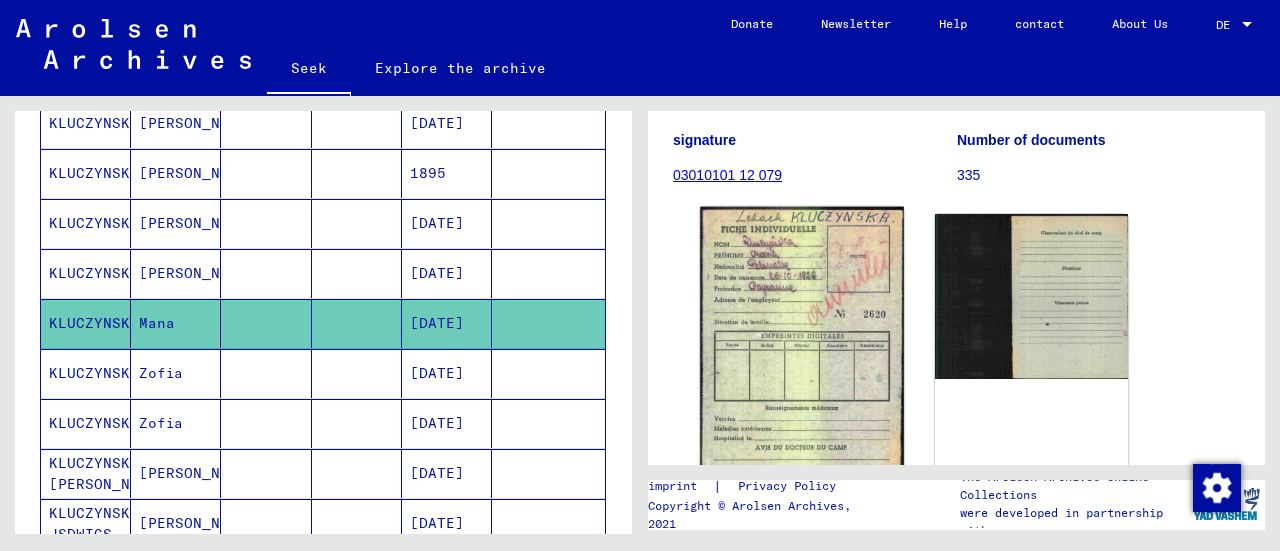 click 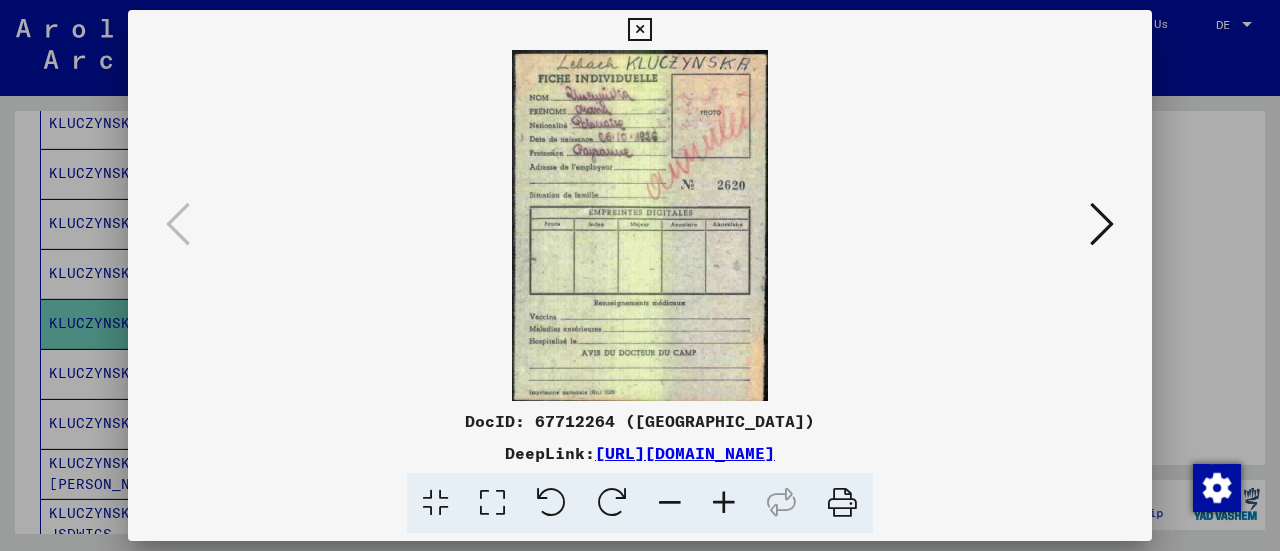 click at bounding box center (639, 30) 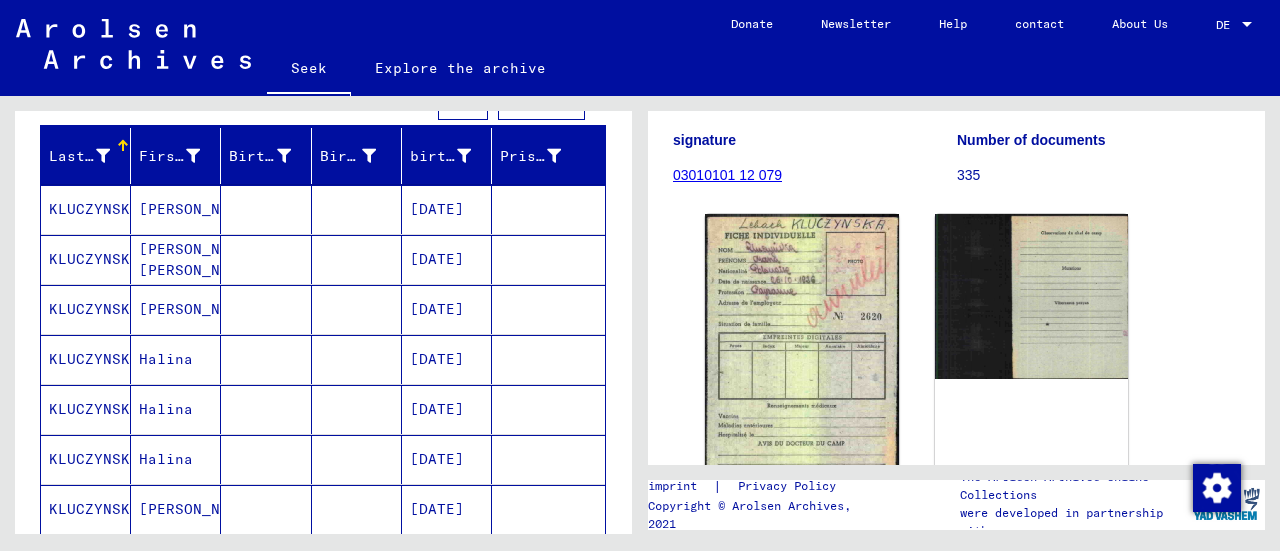 scroll, scrollTop: 206, scrollLeft: 0, axis: vertical 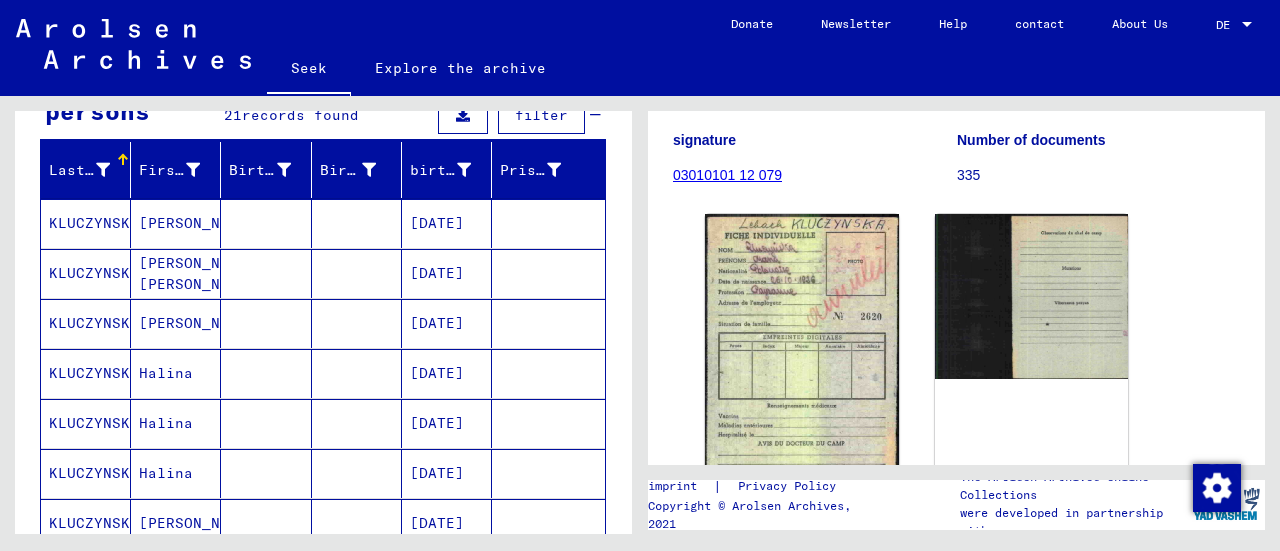 click on "KLUCZYNSKA" at bounding box center [94, 273] 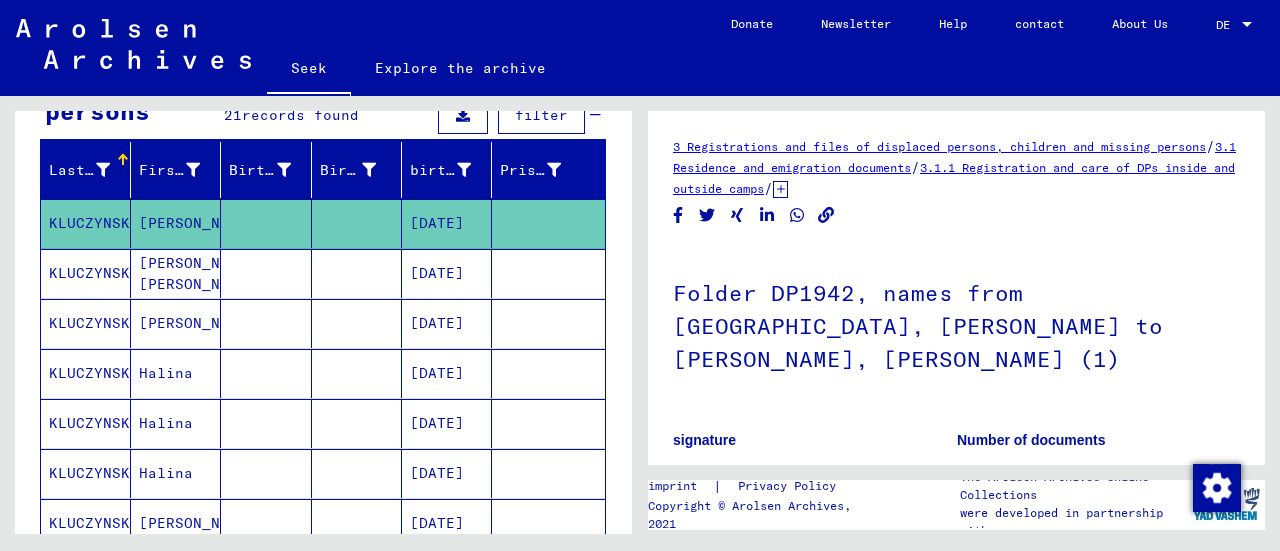 scroll, scrollTop: 300, scrollLeft: 0, axis: vertical 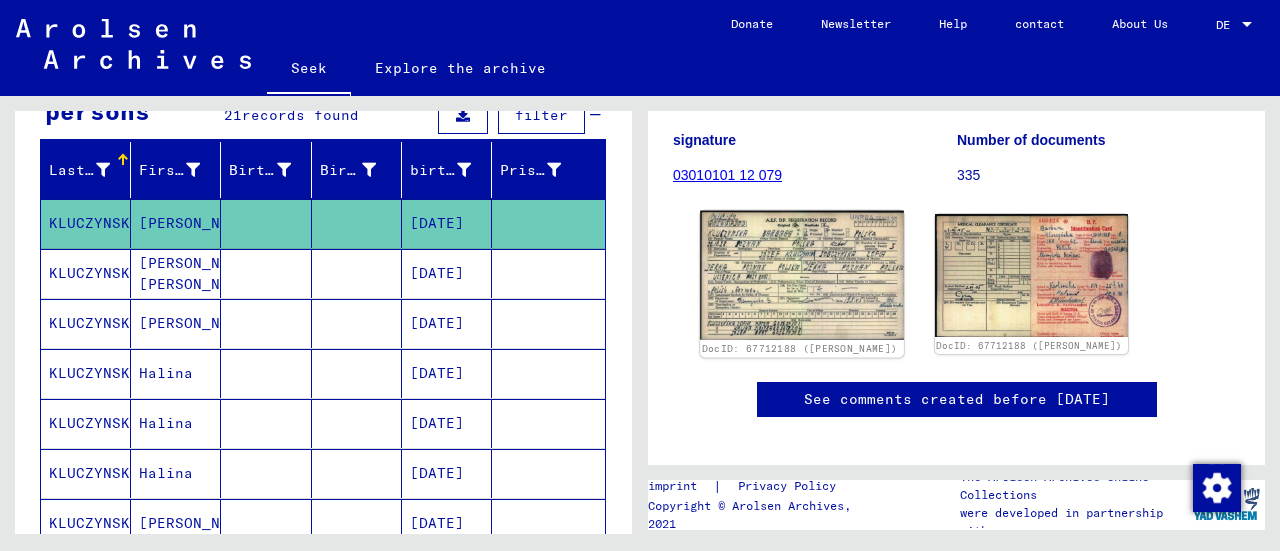 click 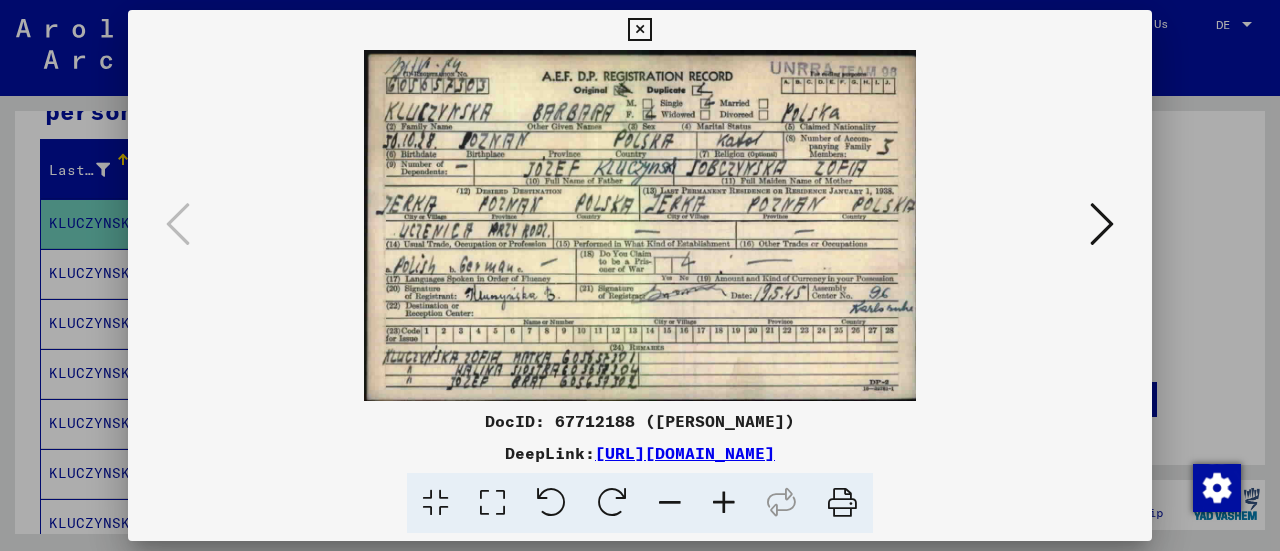 click at bounding box center [639, 30] 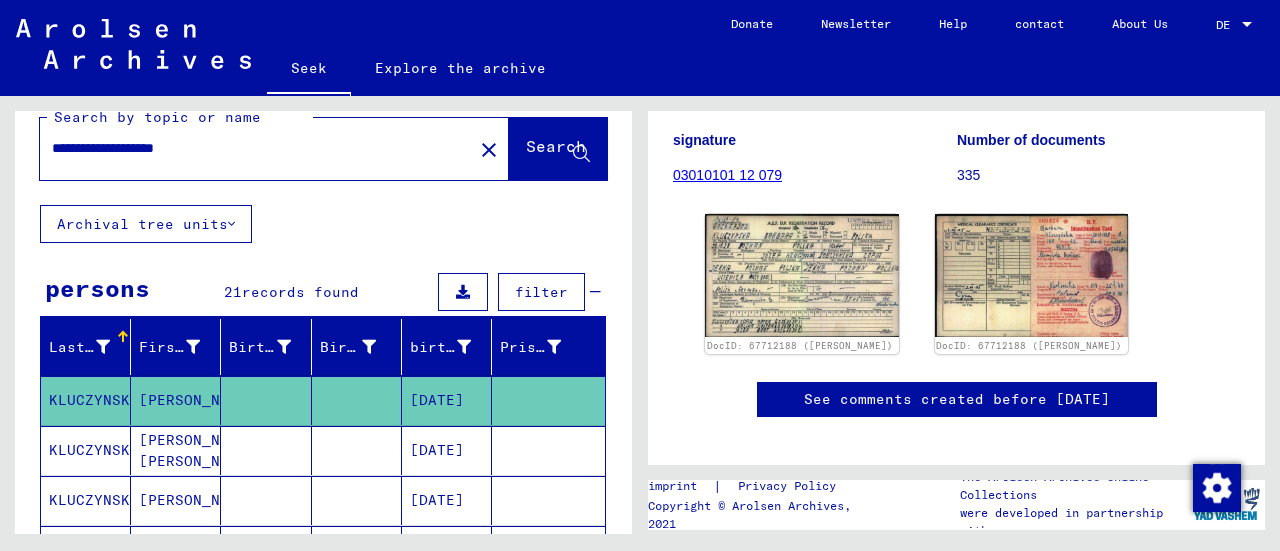 scroll, scrollTop: 0, scrollLeft: 0, axis: both 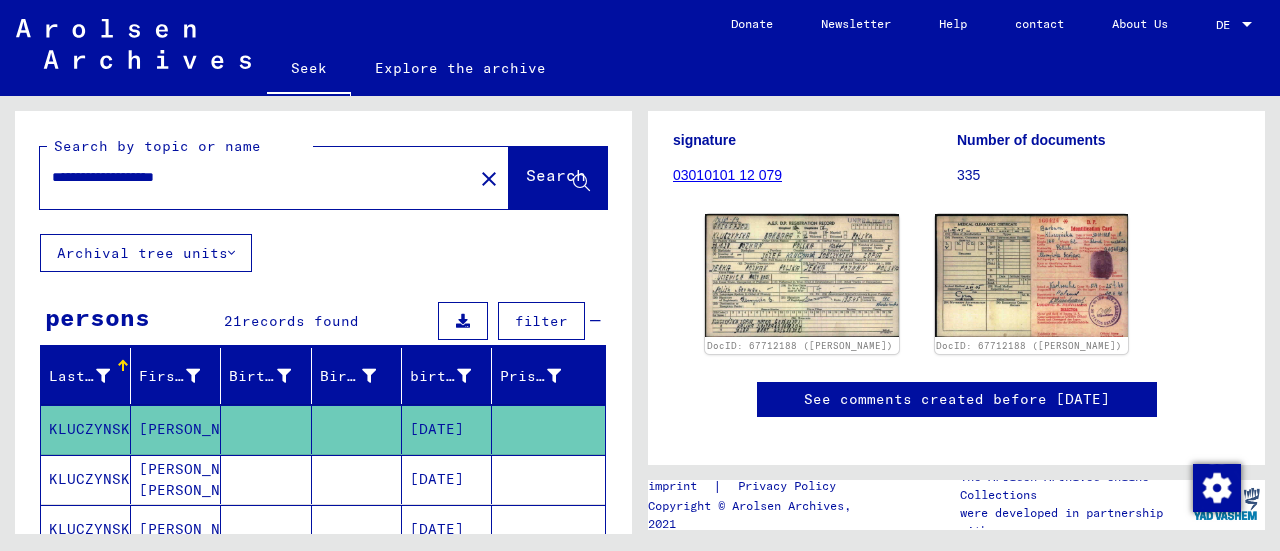 click on "**********" at bounding box center (256, 177) 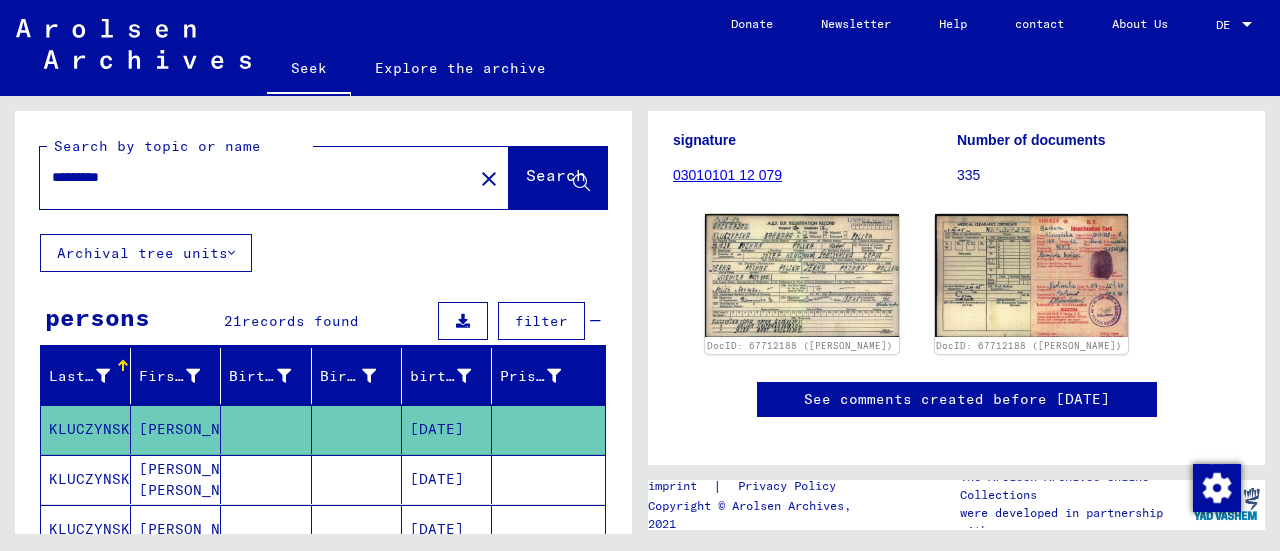 type on "*********" 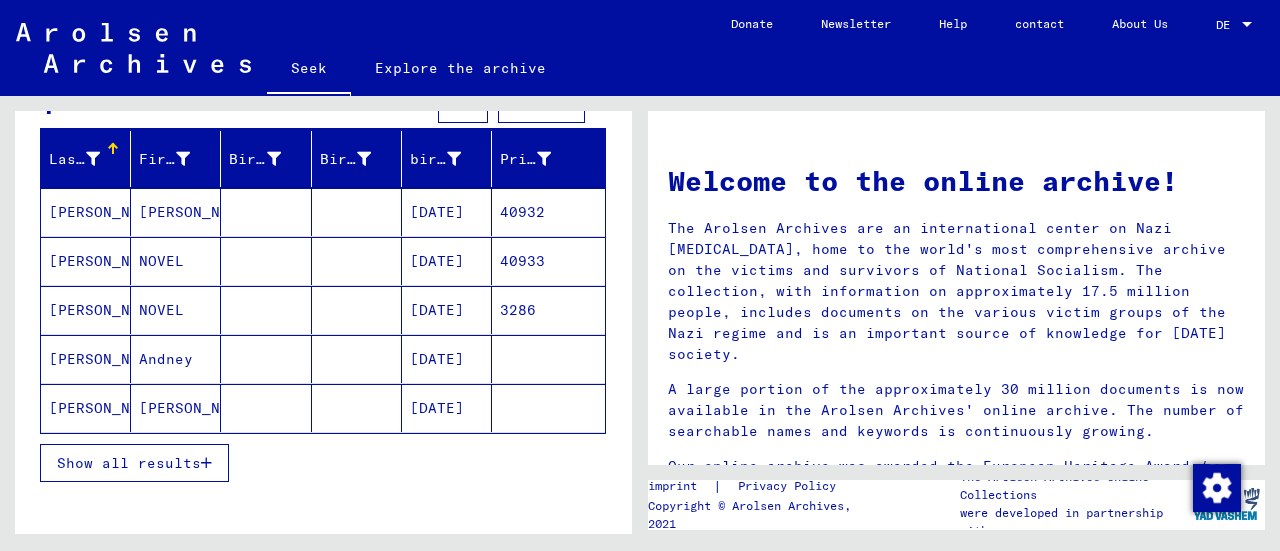 scroll, scrollTop: 200, scrollLeft: 0, axis: vertical 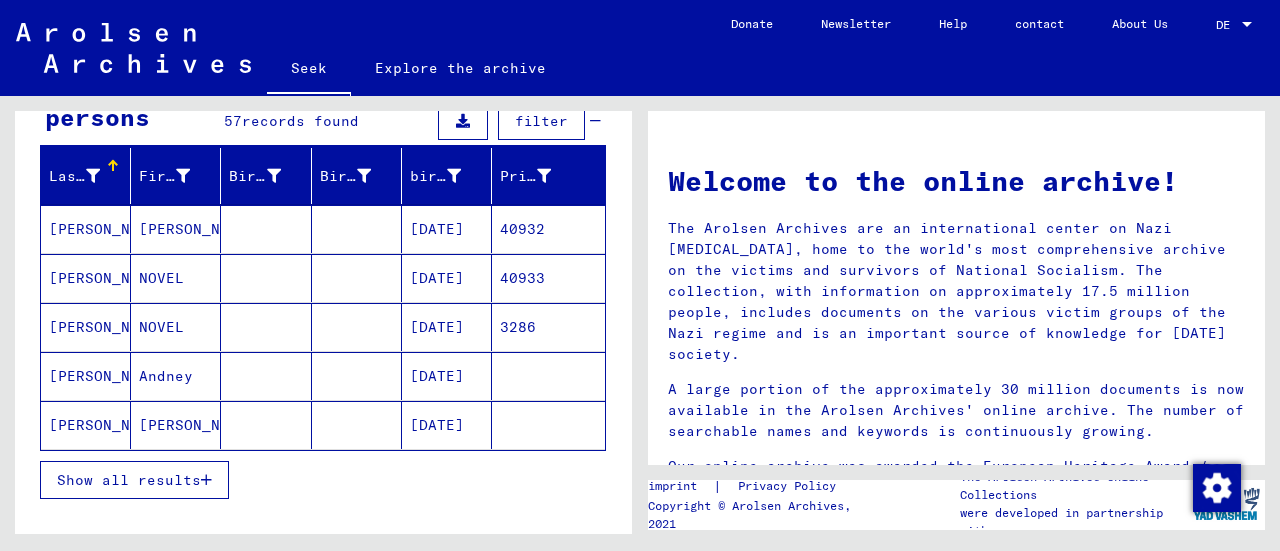click on "[PERSON_NAME]" at bounding box center (107, 376) 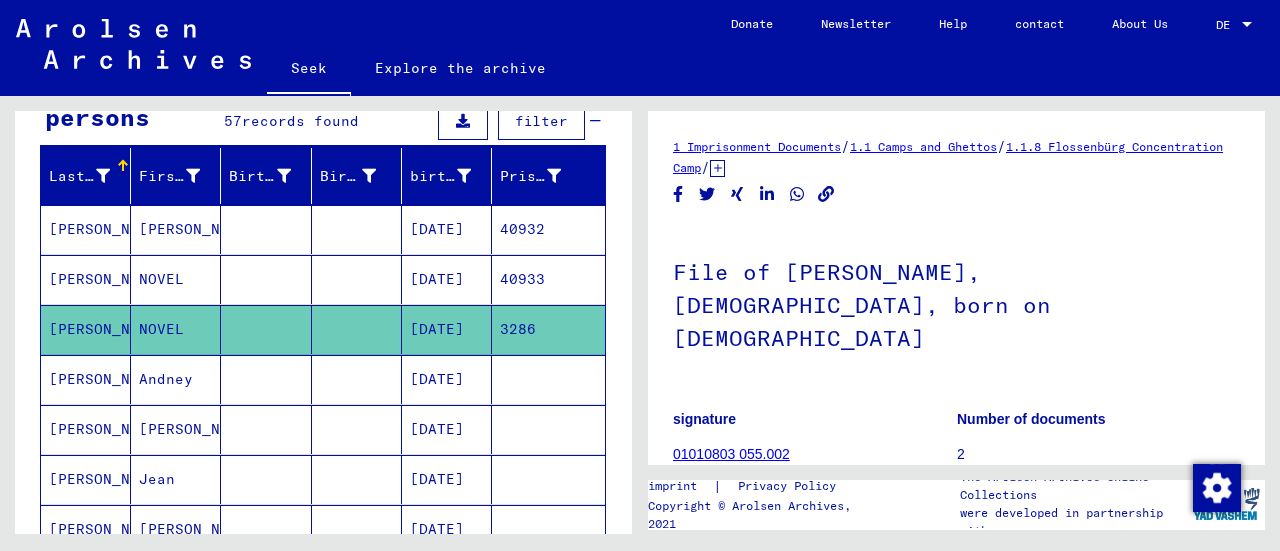scroll, scrollTop: 0, scrollLeft: 0, axis: both 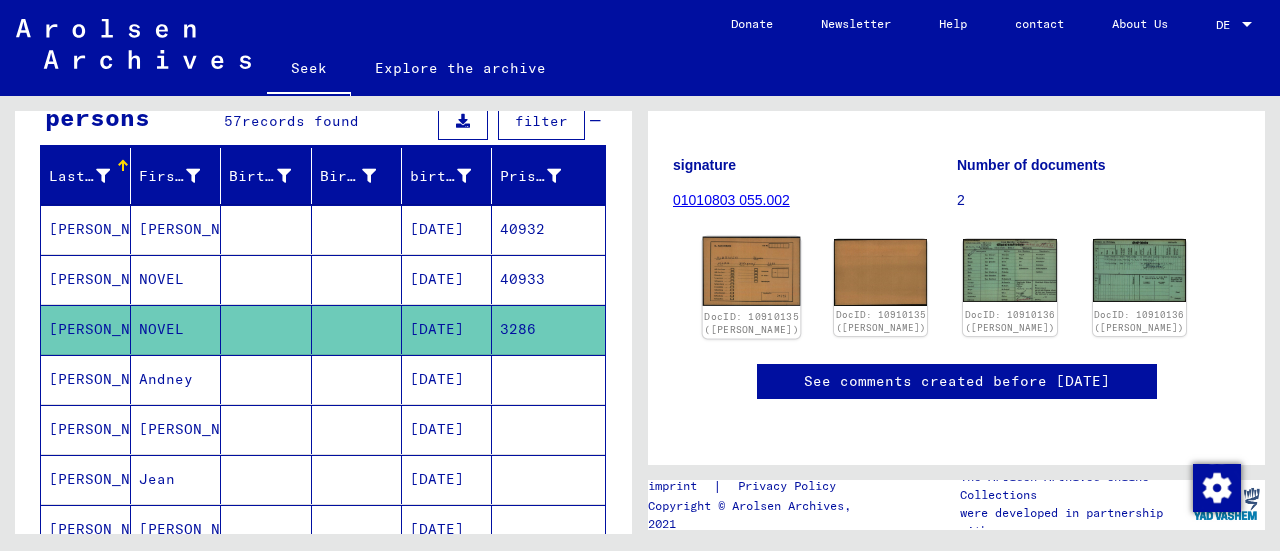 click on "DocID: 10910135 ([PERSON_NAME])" 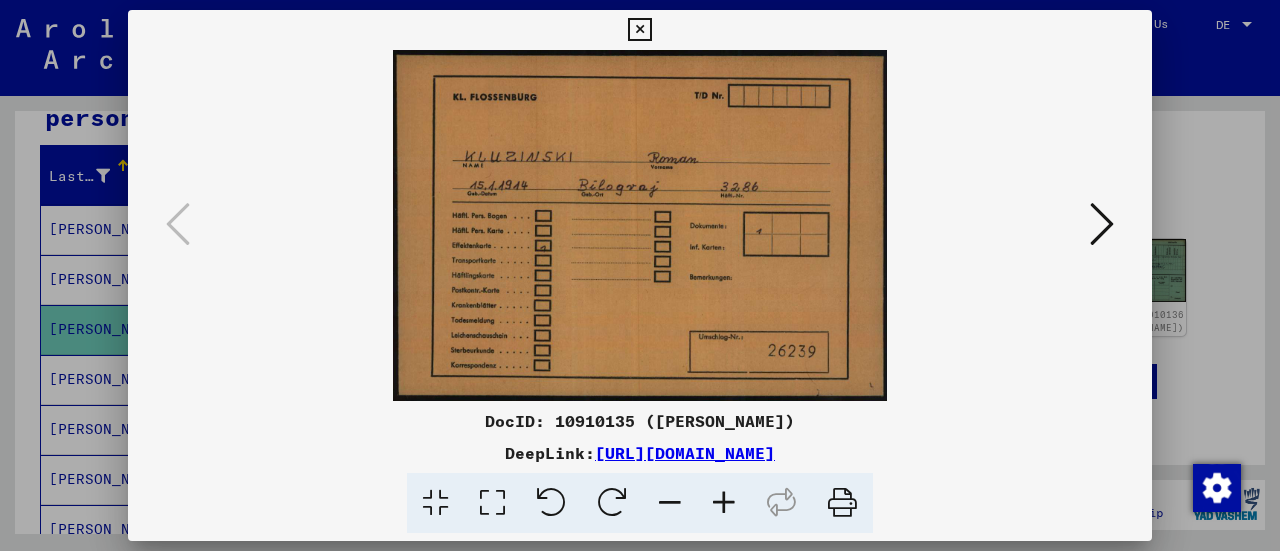 click at bounding box center (1102, 224) 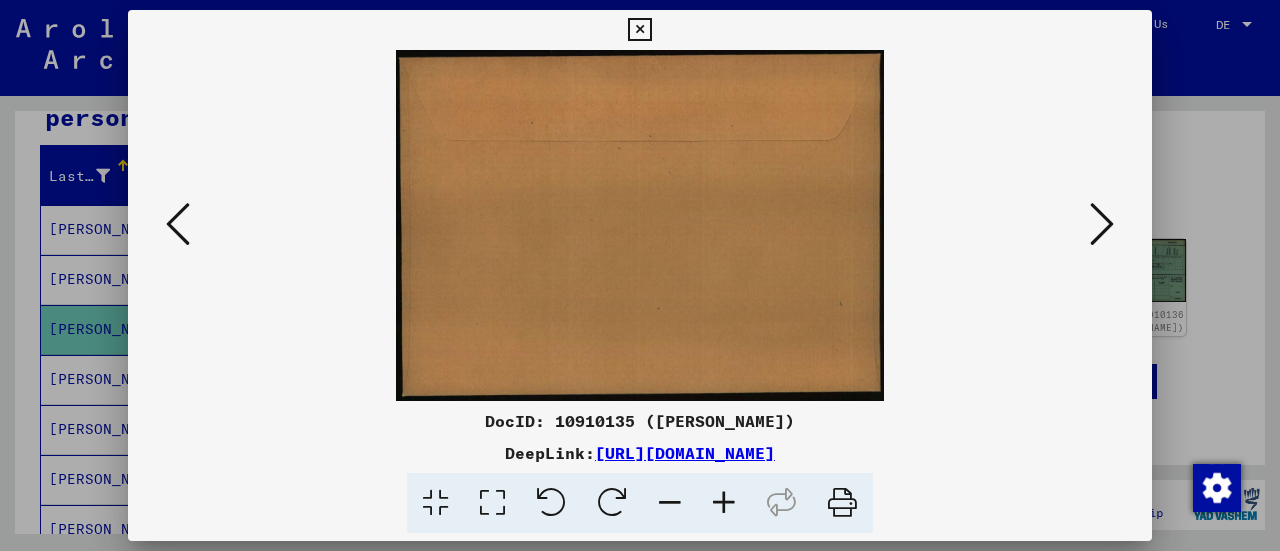 click at bounding box center (639, 30) 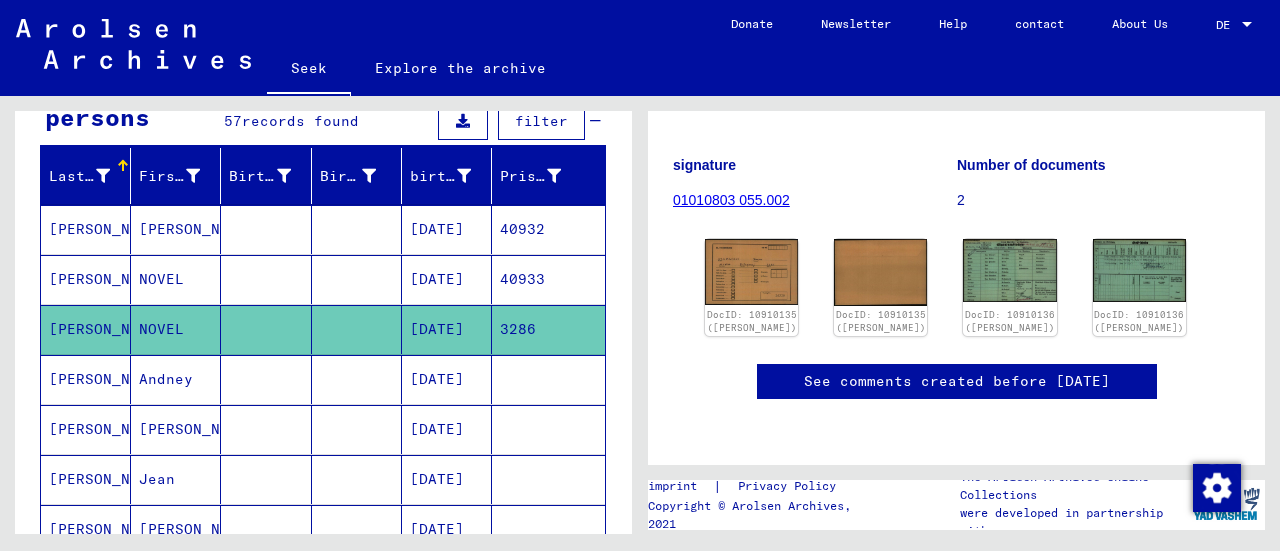 click on "[PERSON_NAME]" at bounding box center (107, 279) 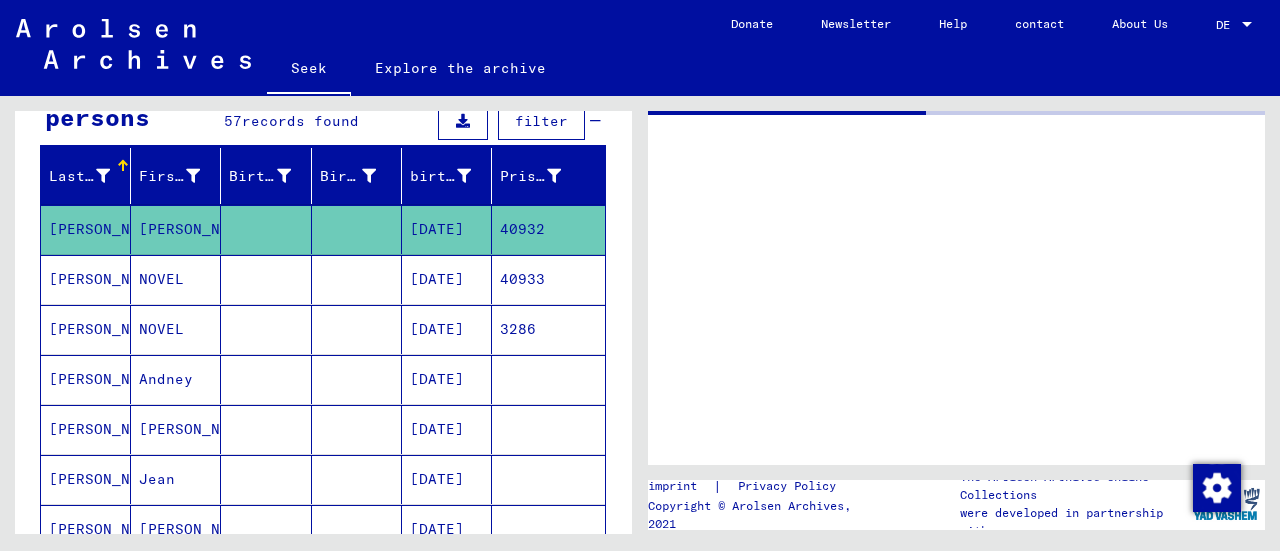scroll, scrollTop: 0, scrollLeft: 0, axis: both 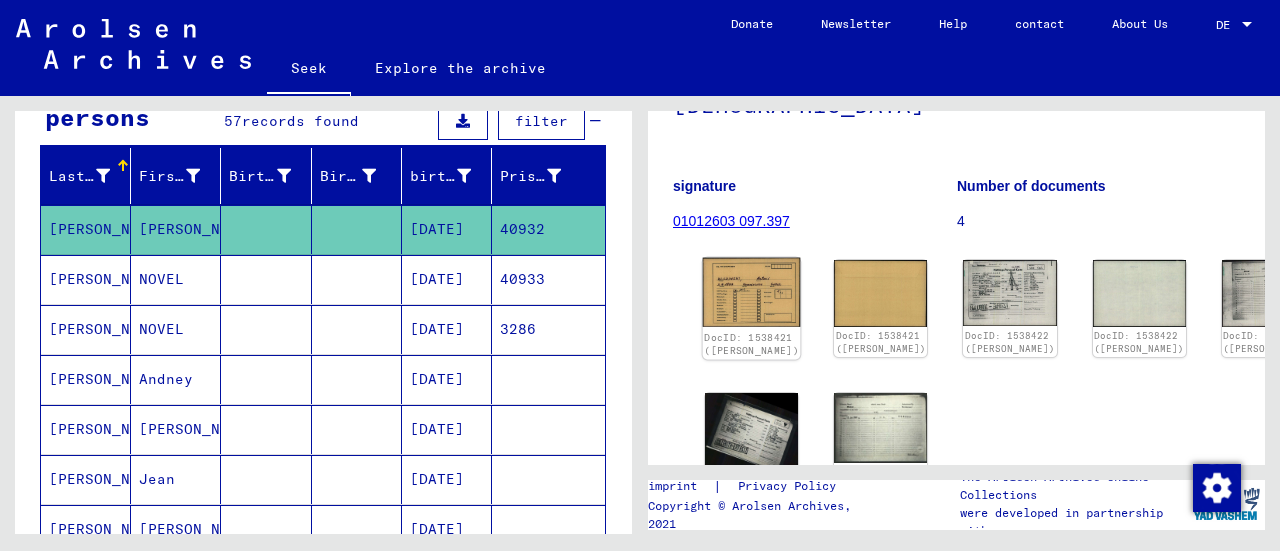 click on "DocID: 1538421 ([PERSON_NAME])" 